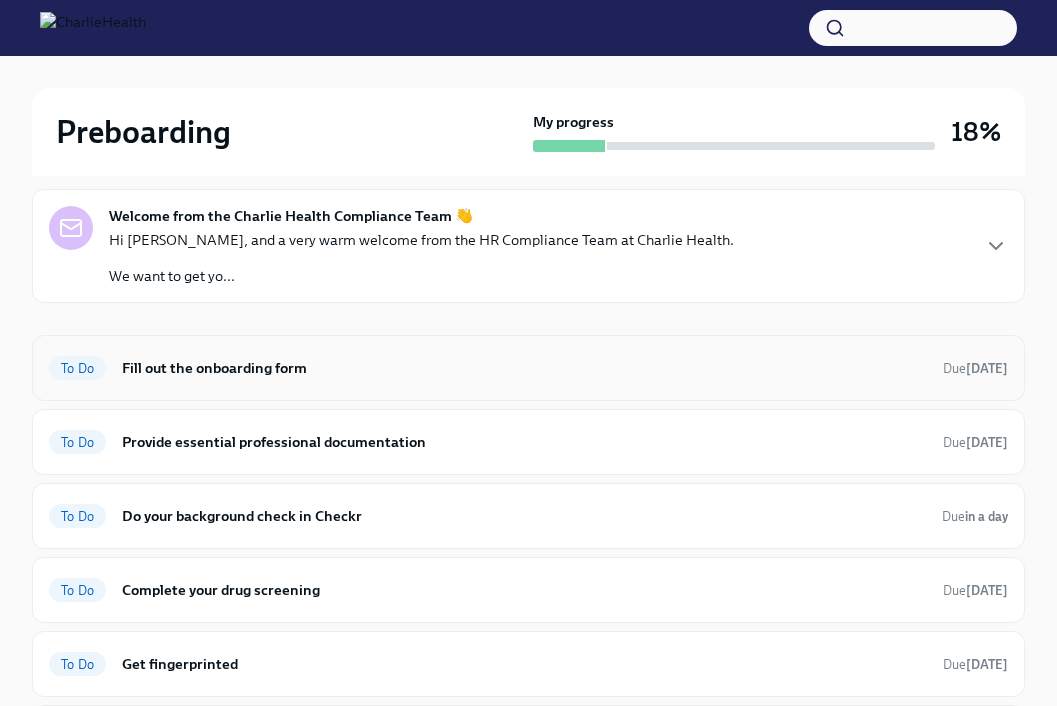 scroll, scrollTop: 159, scrollLeft: 0, axis: vertical 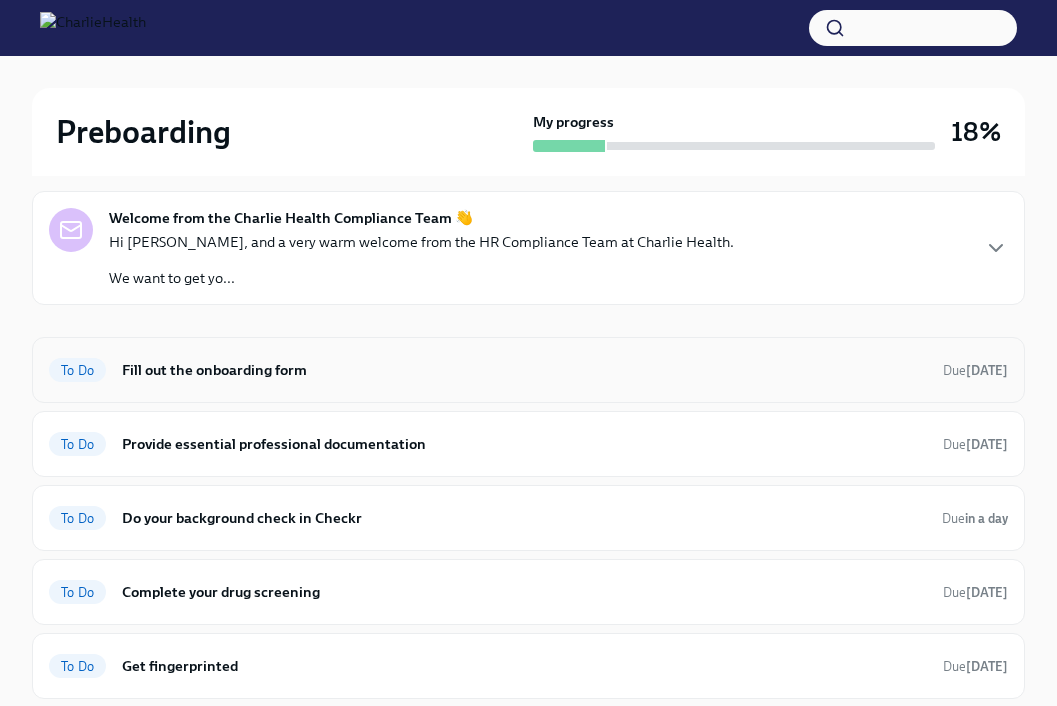 click on "Fill out the onboarding form" at bounding box center (524, 370) 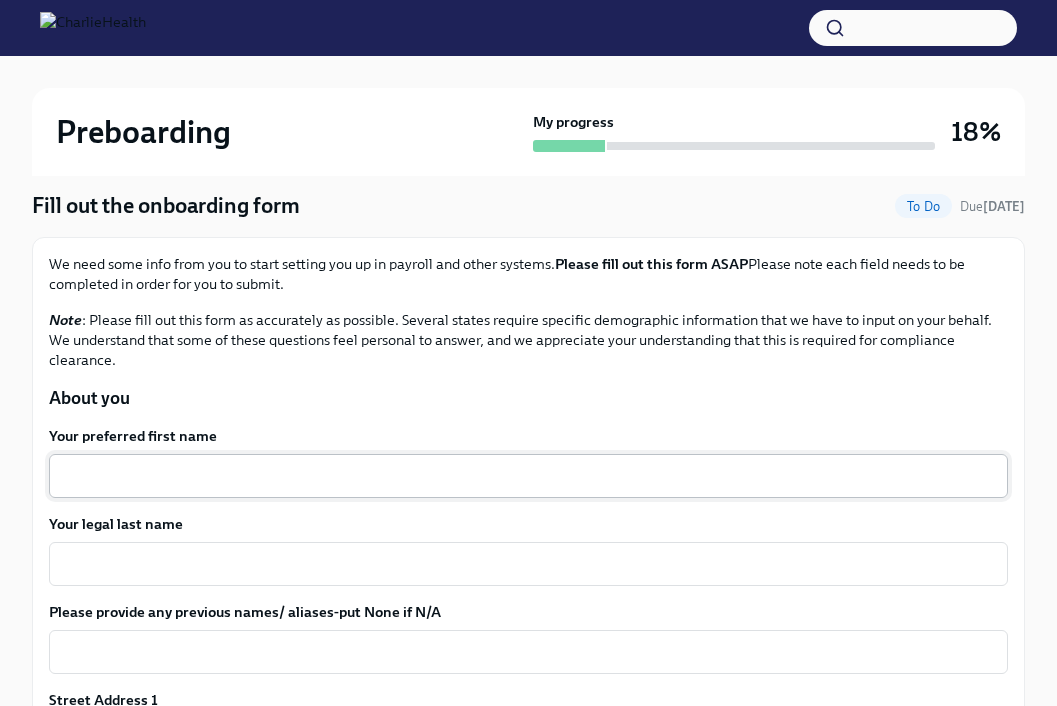 click on "Your preferred first name" at bounding box center (528, 476) 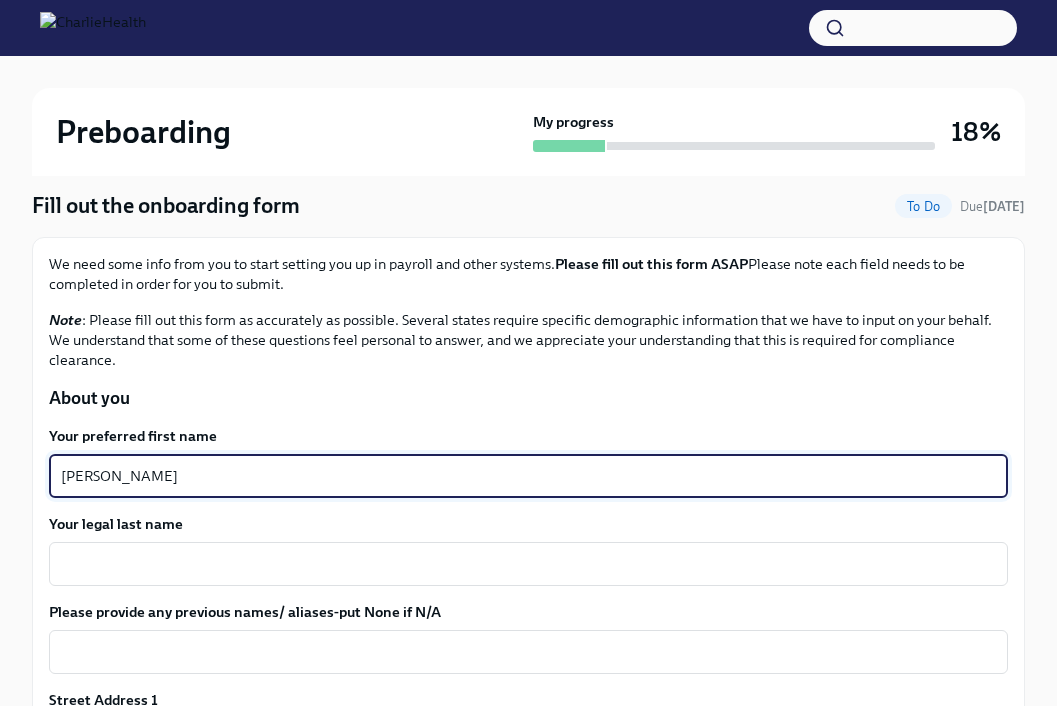 type on "[PERSON_NAME]" 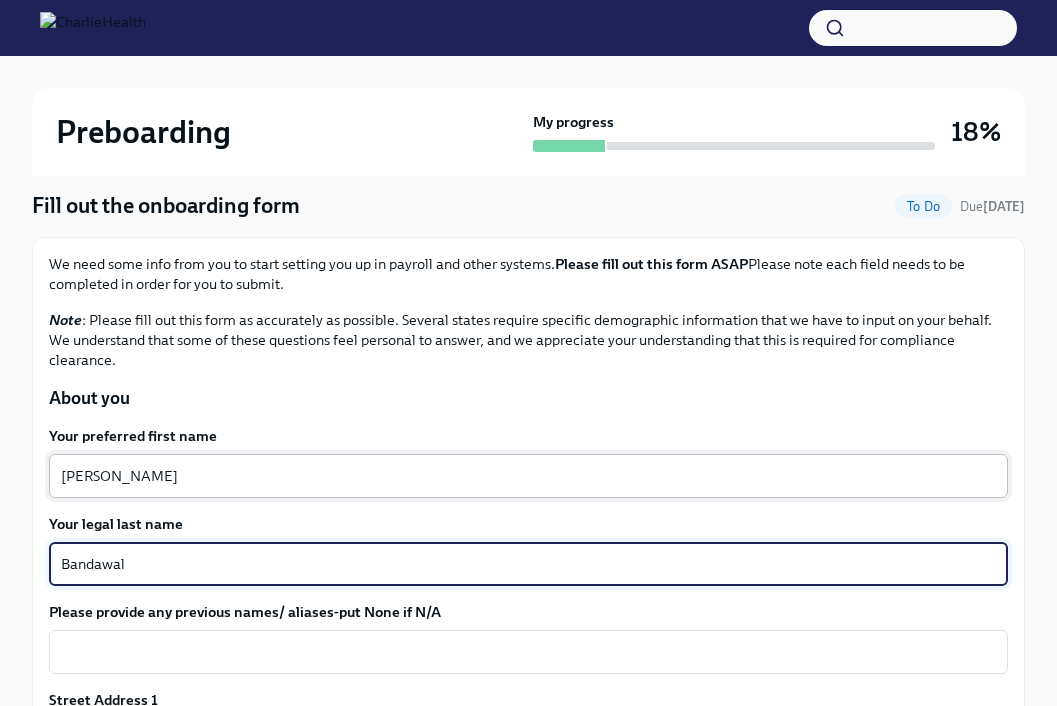 type on "Bandawal" 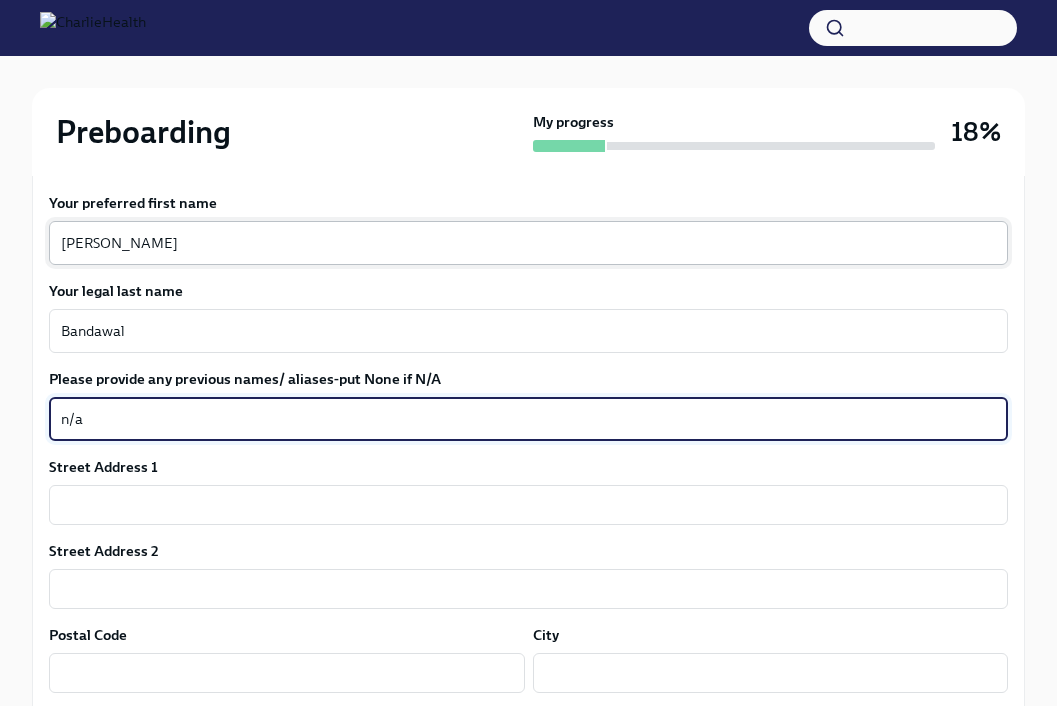scroll, scrollTop: 437, scrollLeft: 0, axis: vertical 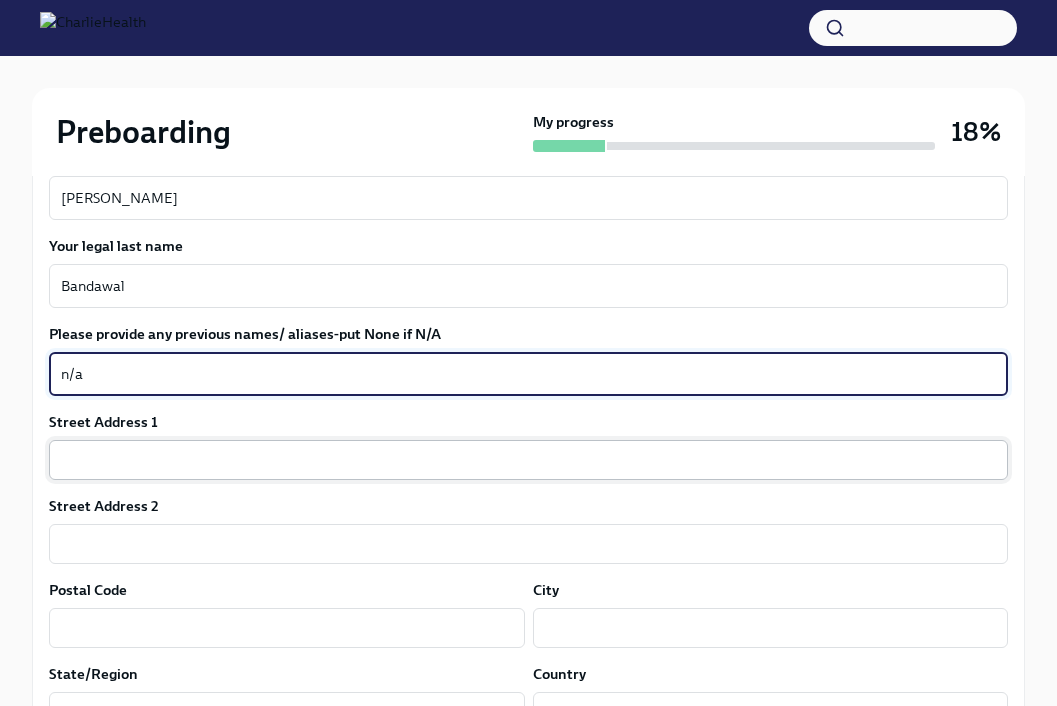 type on "n/a" 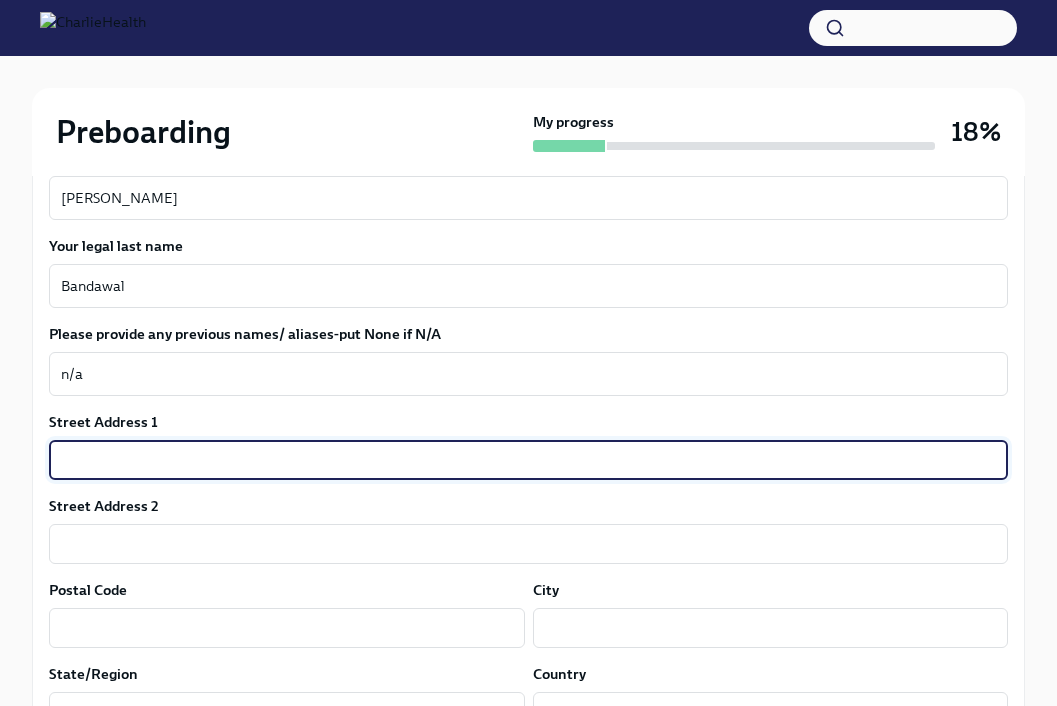 click at bounding box center (528, 460) 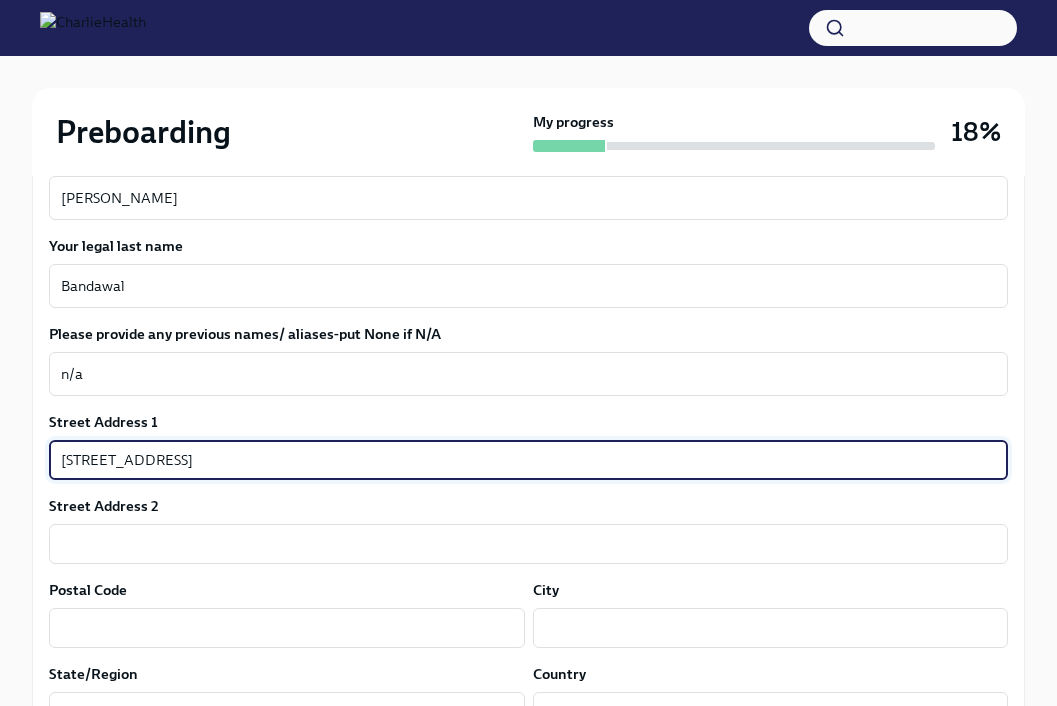type on "46033" 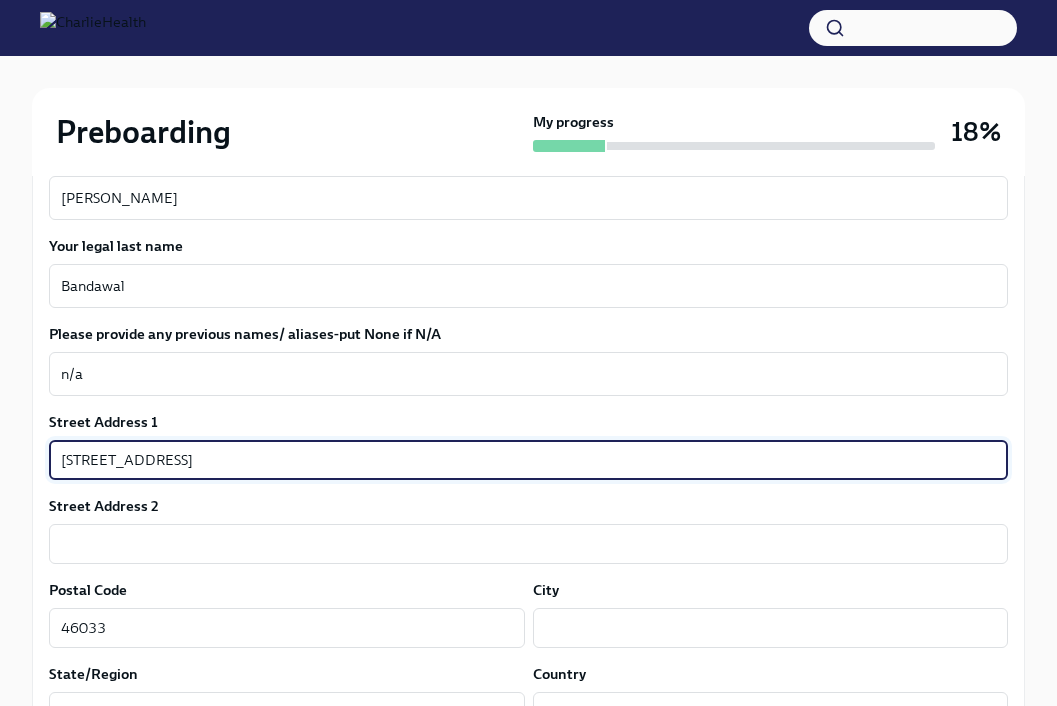 type on "Carmel" 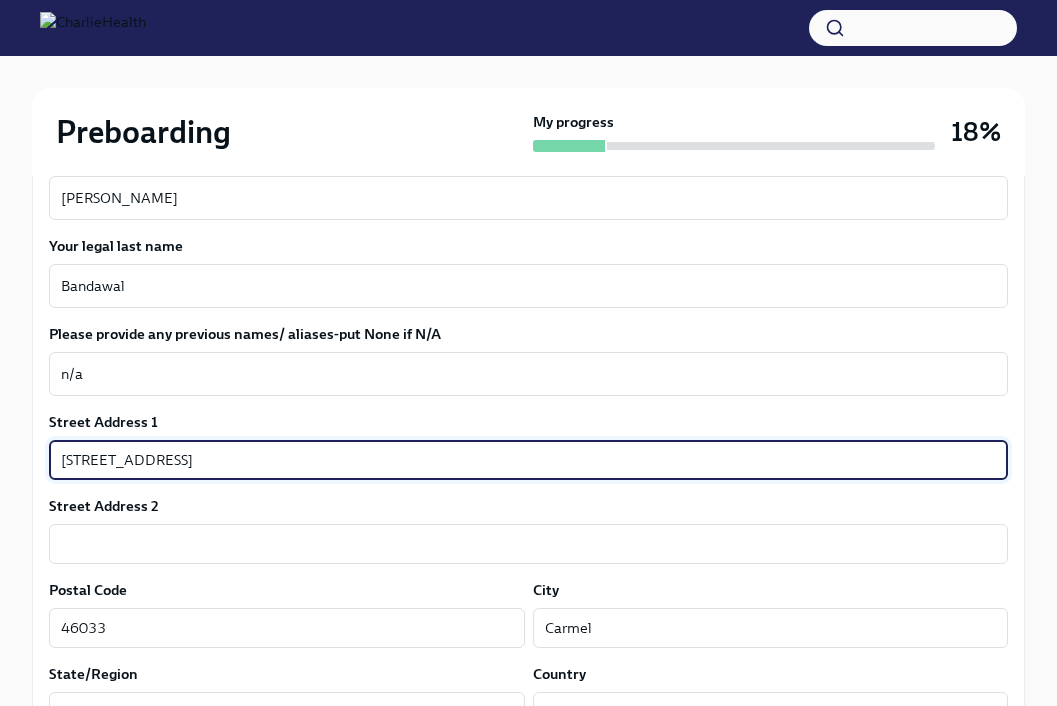 type on "[US_STATE]" 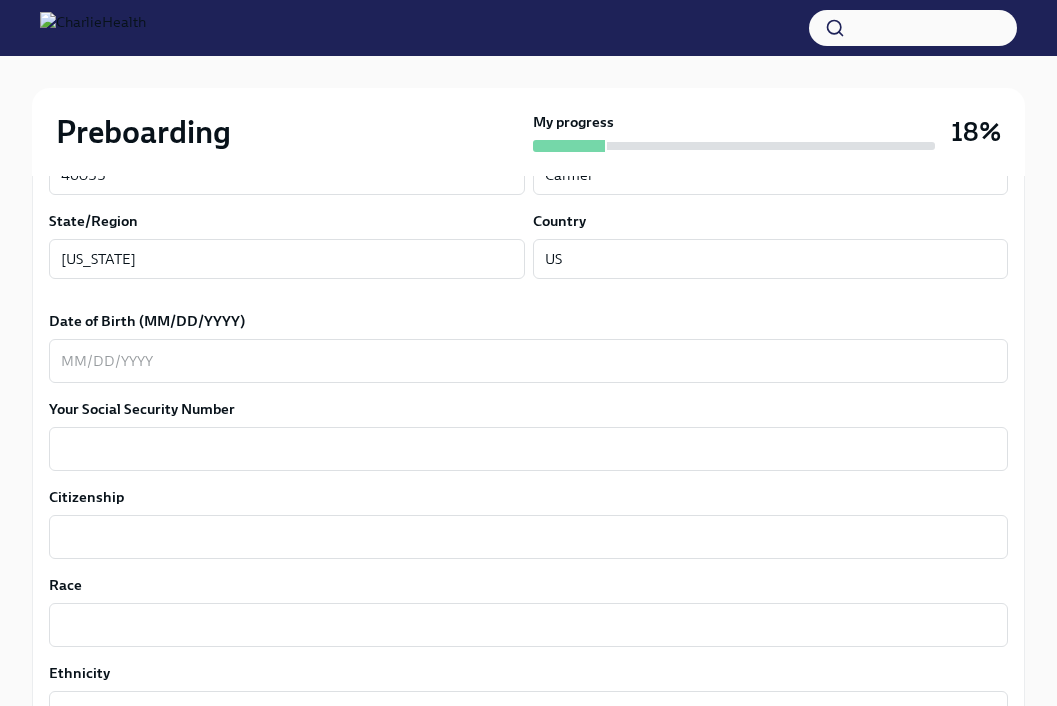 scroll, scrollTop: 887, scrollLeft: 0, axis: vertical 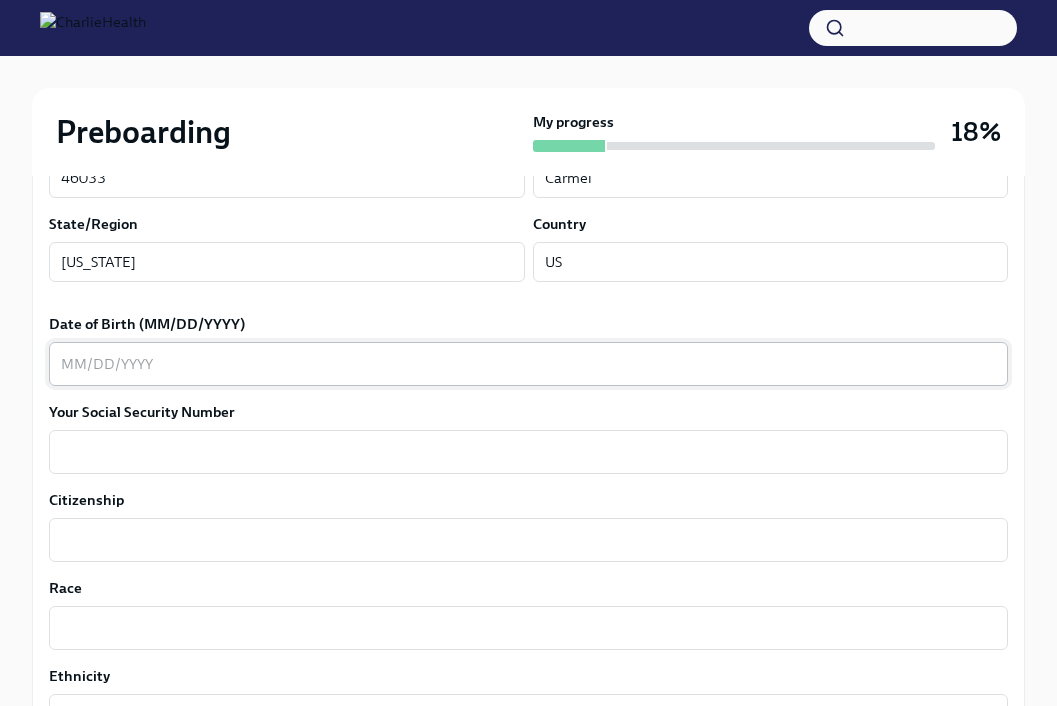 click on "x ​" at bounding box center [528, 364] 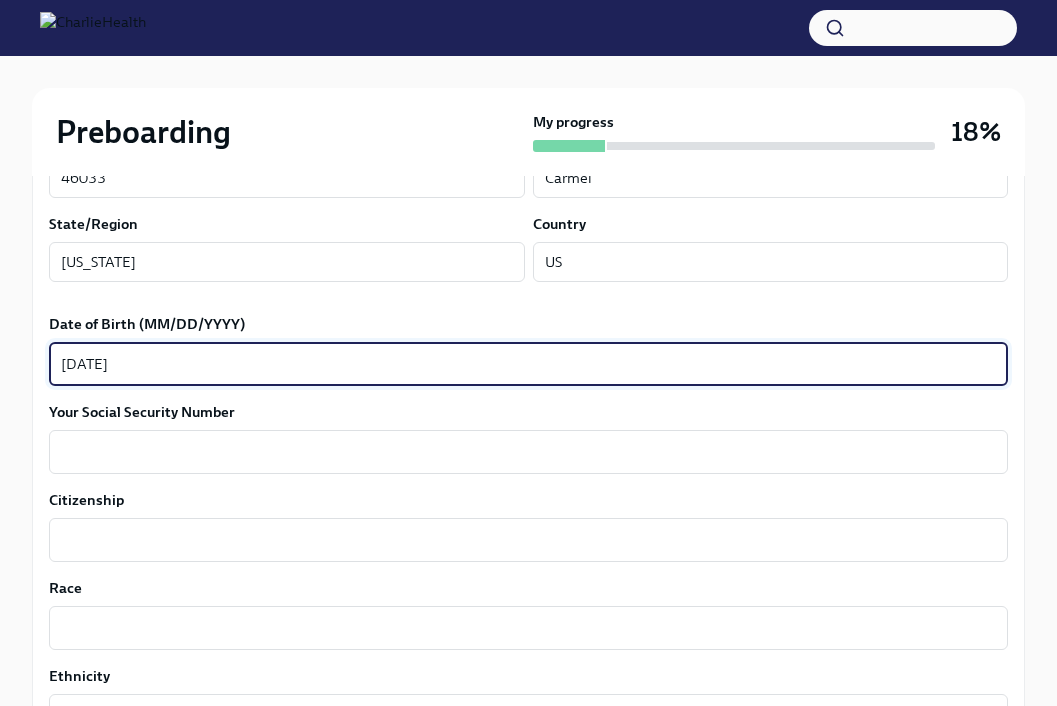 type on "[DATE]" 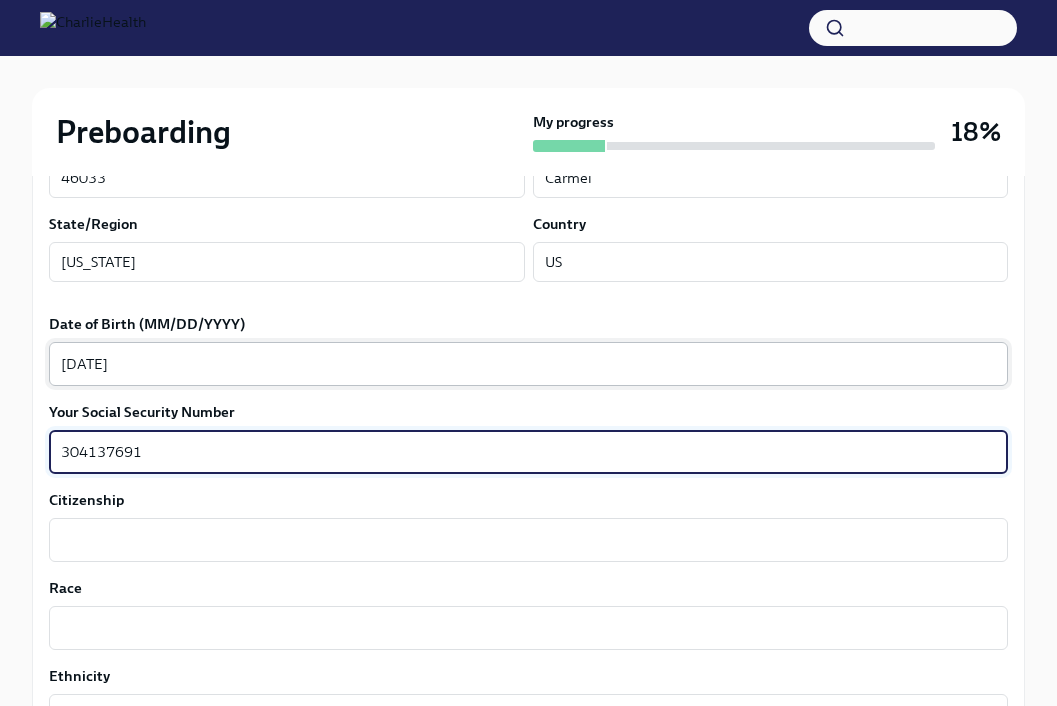 type on "304137691" 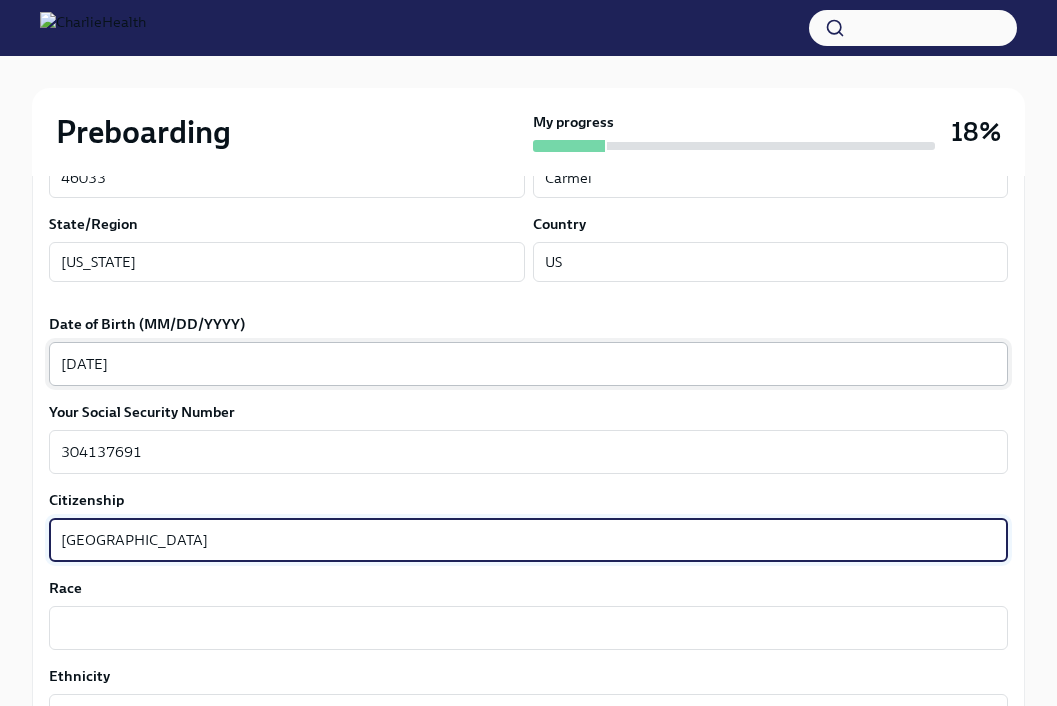 type on "[GEOGRAPHIC_DATA]" 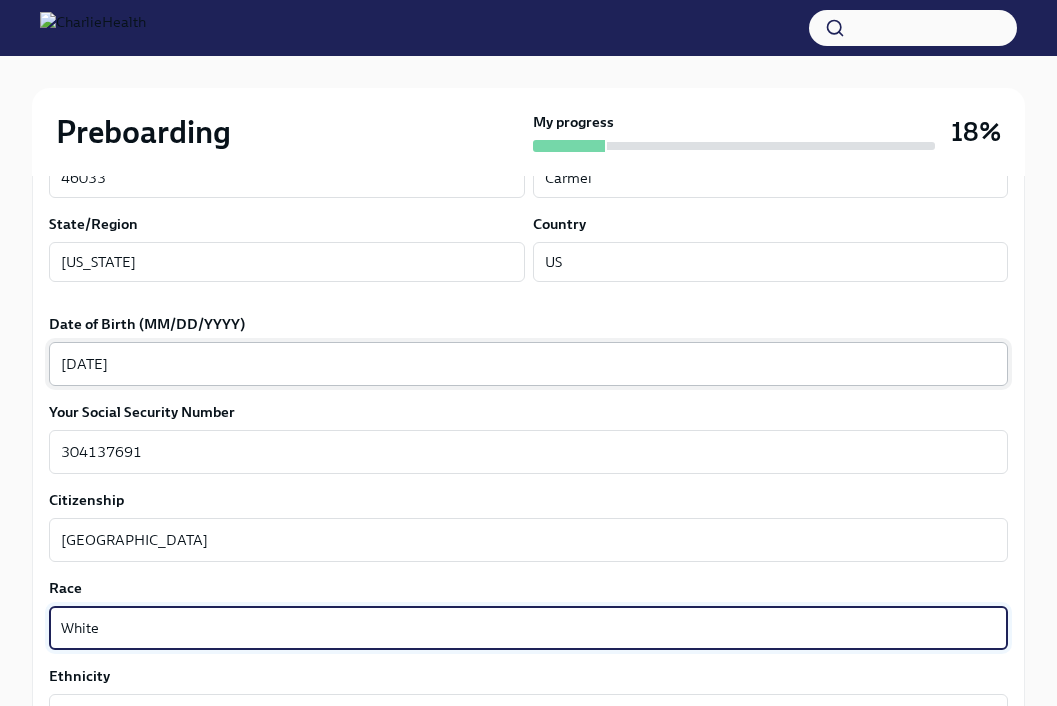 type on "White" 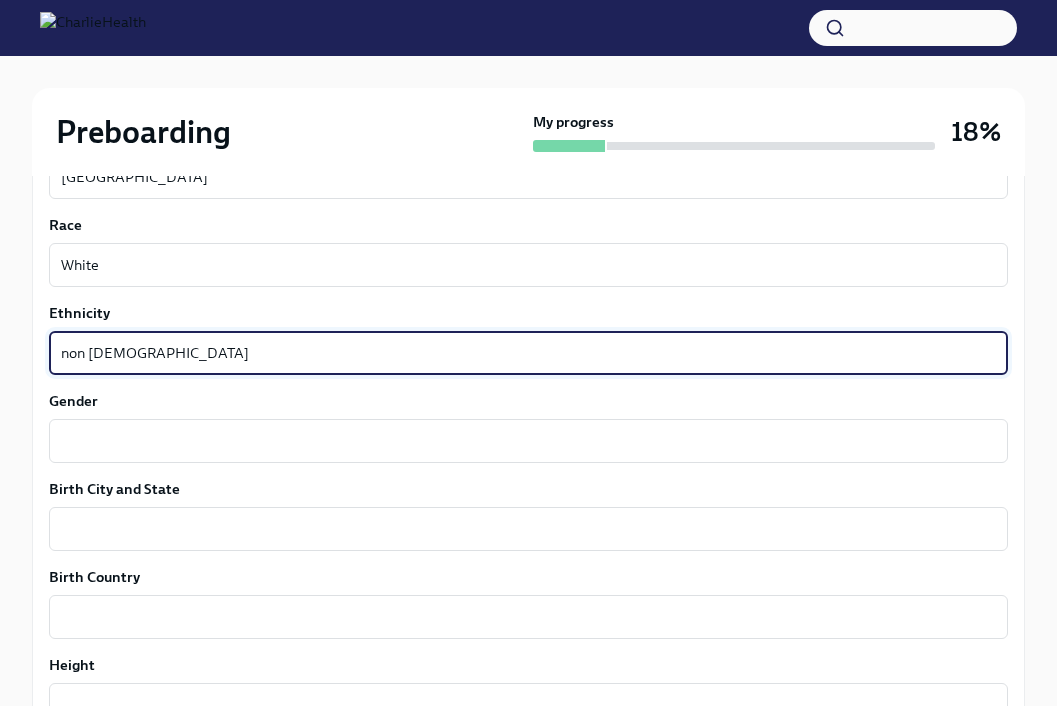 type on "non [DEMOGRAPHIC_DATA]" 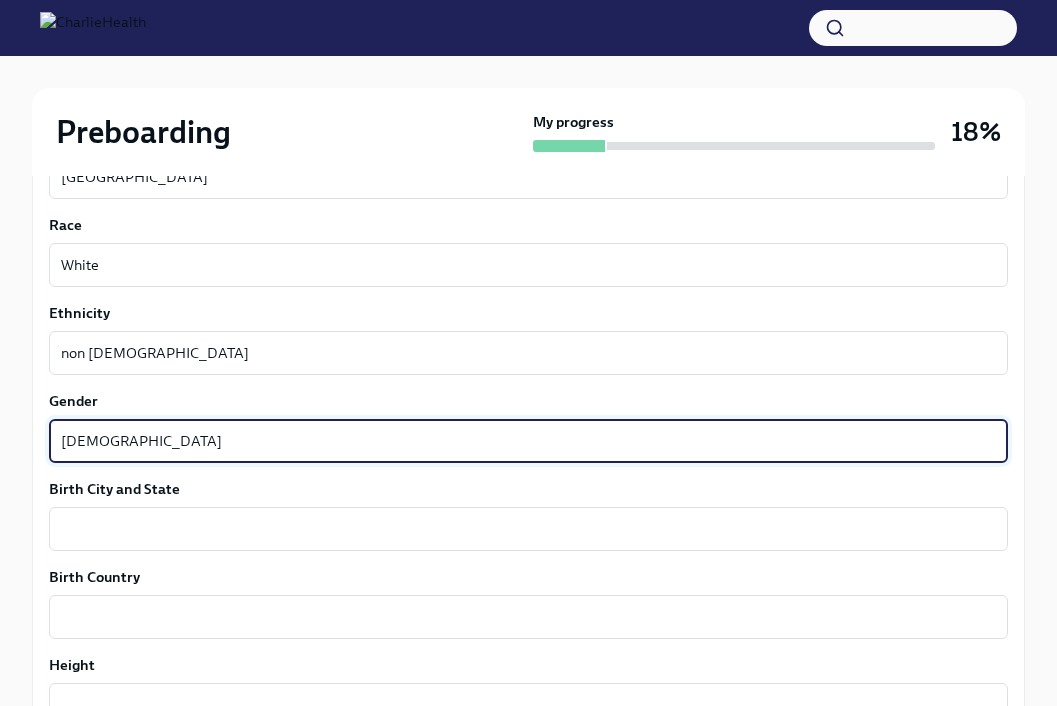 type on "[DEMOGRAPHIC_DATA]" 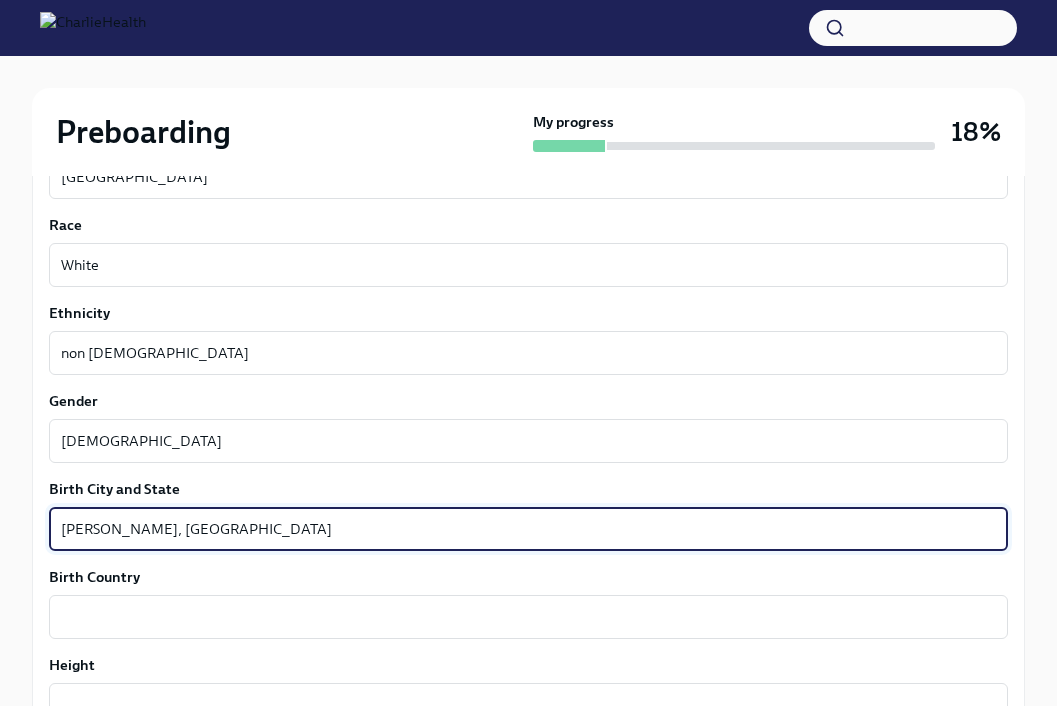 type on "[PERSON_NAME], [GEOGRAPHIC_DATA]" 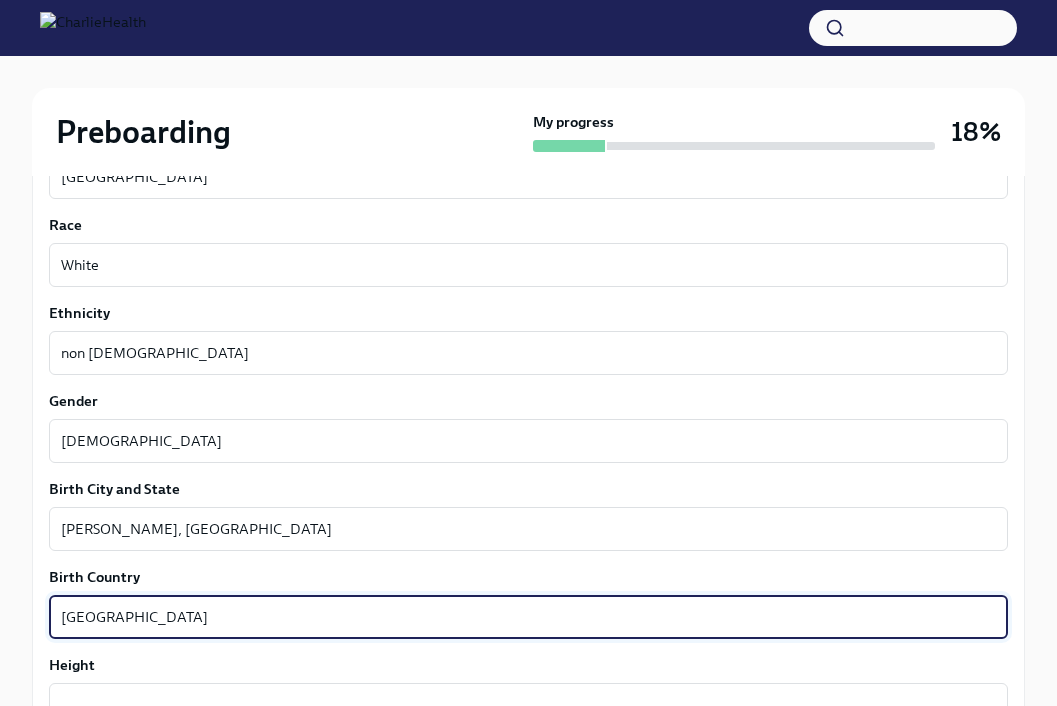 type on "[GEOGRAPHIC_DATA]" 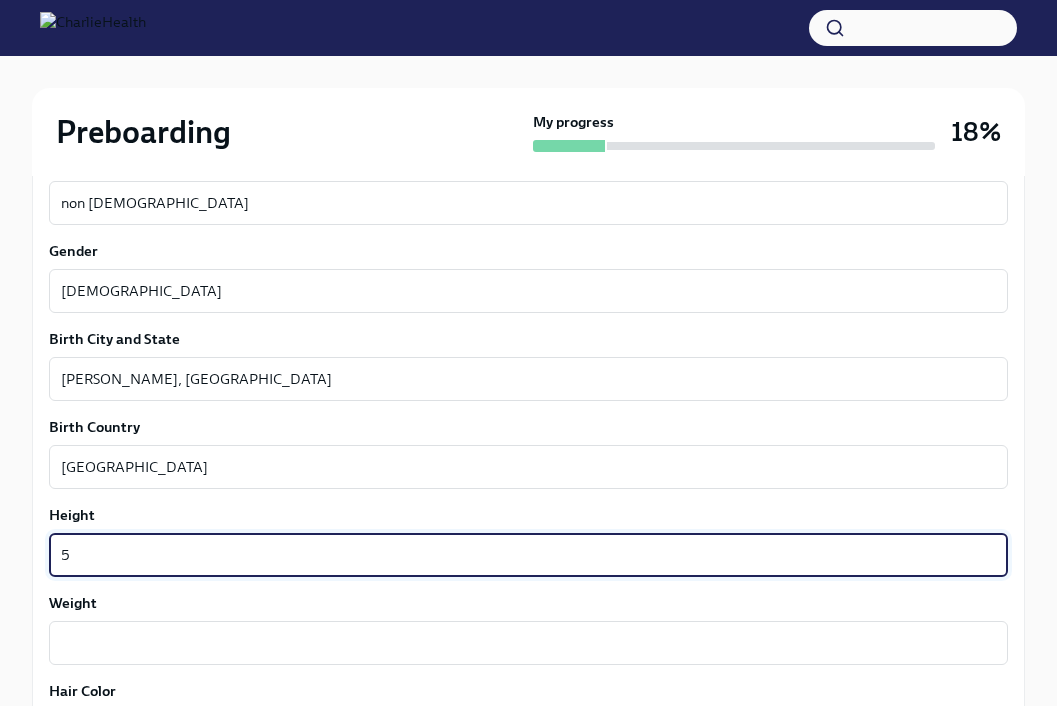 scroll, scrollTop: 1405, scrollLeft: 0, axis: vertical 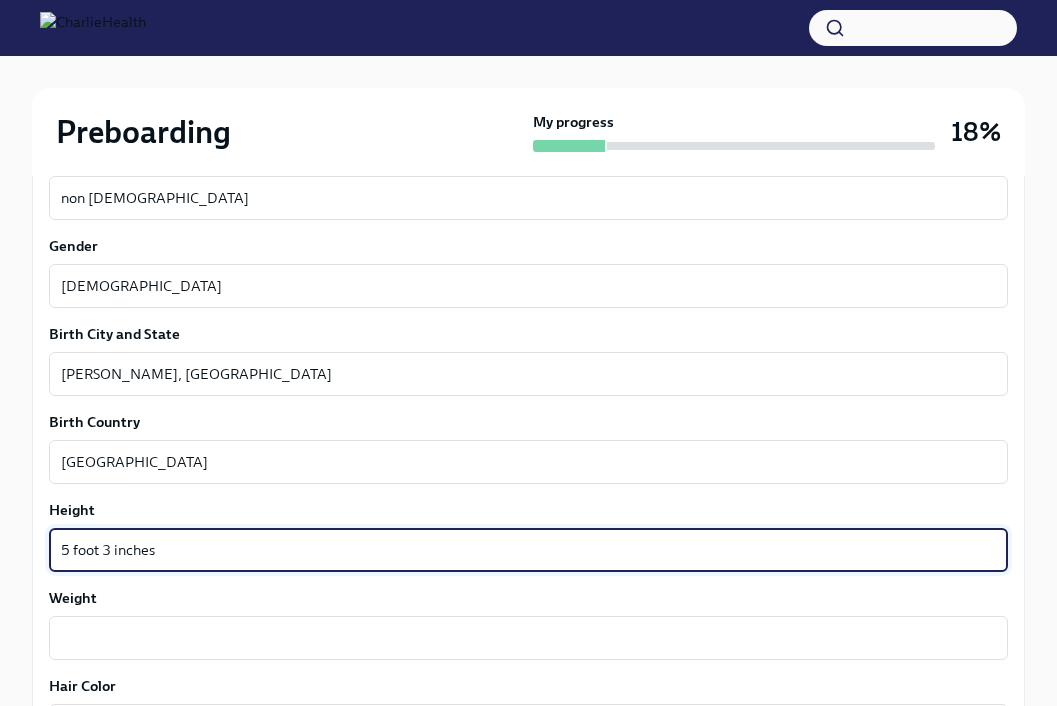 type on "5 foot 3 inches" 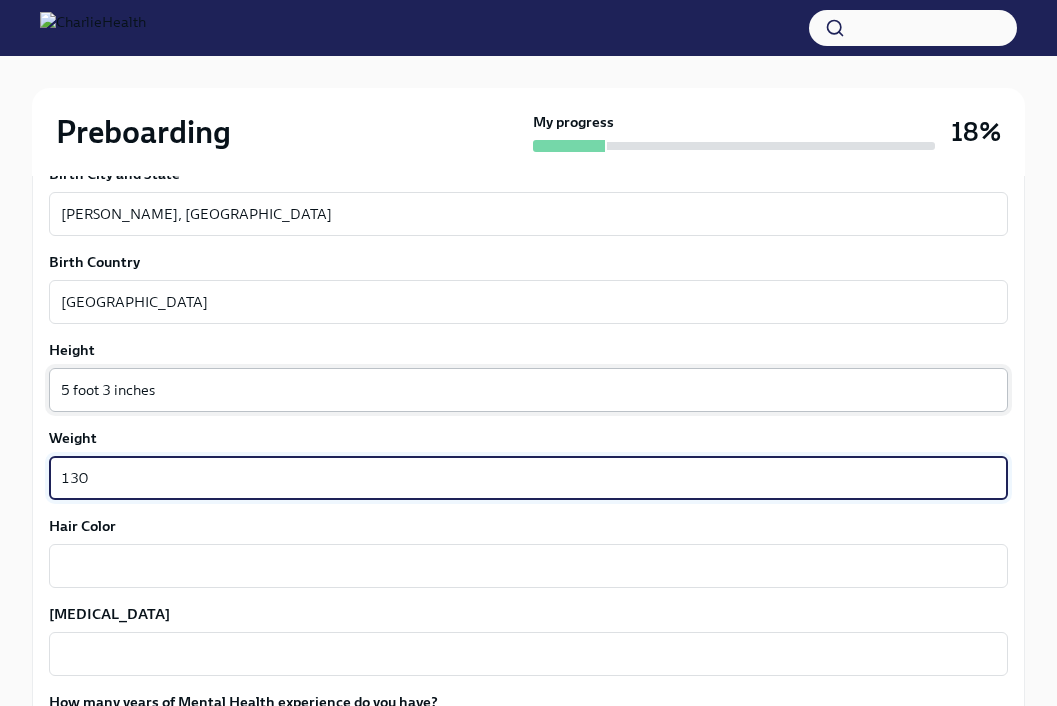 scroll, scrollTop: 1636, scrollLeft: 0, axis: vertical 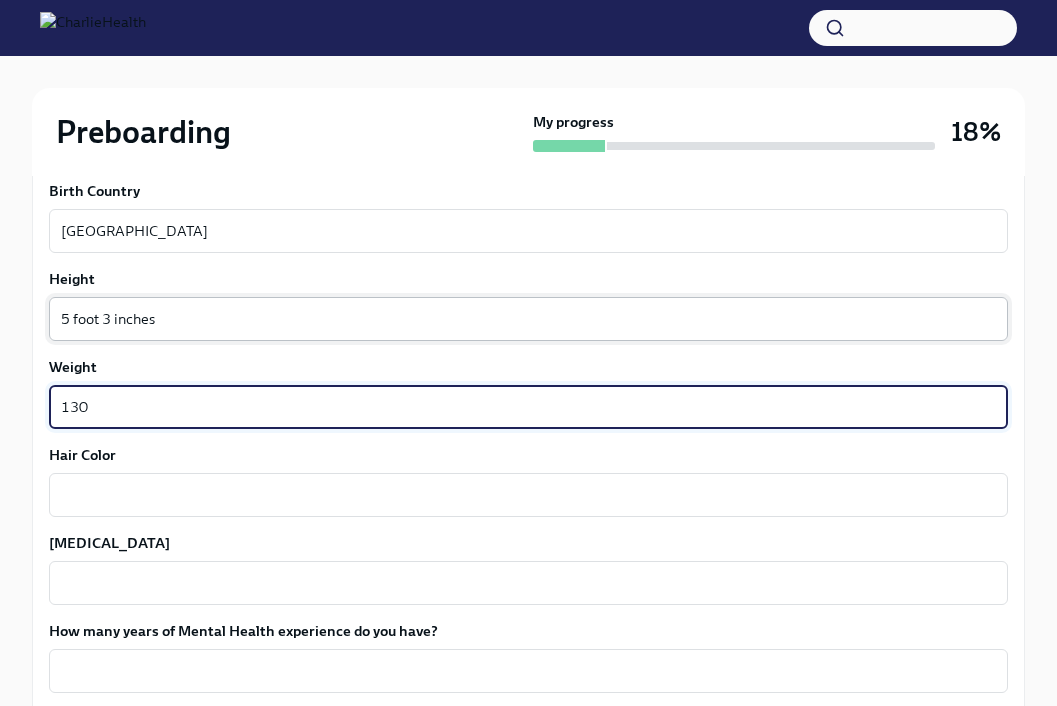 type on "130" 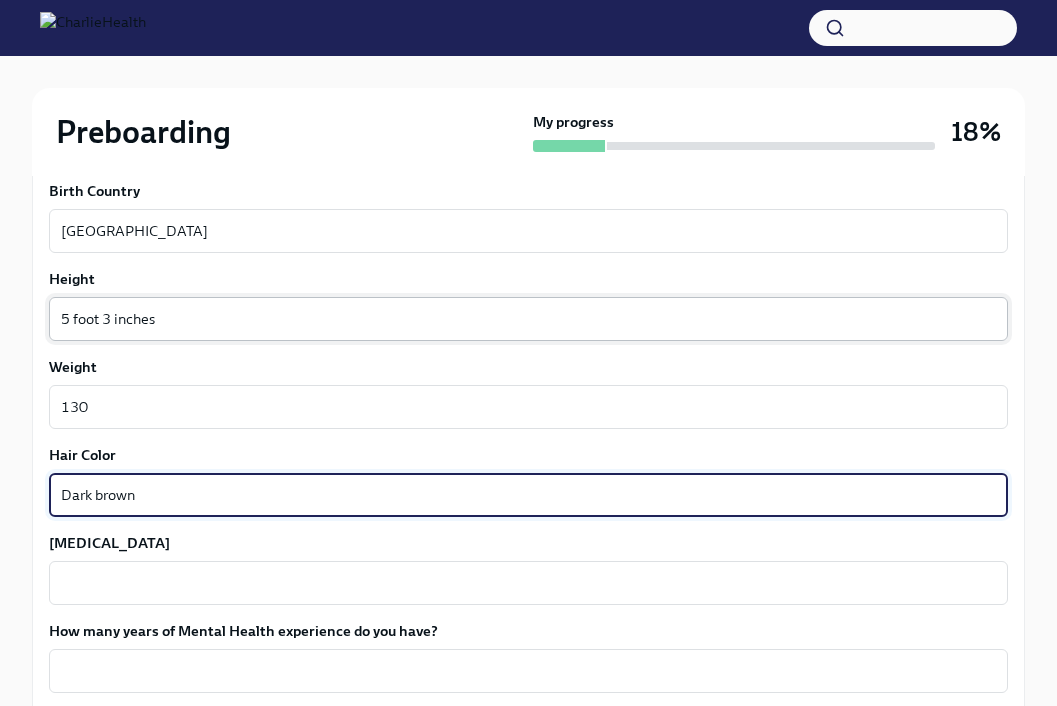 type on "Dark brown" 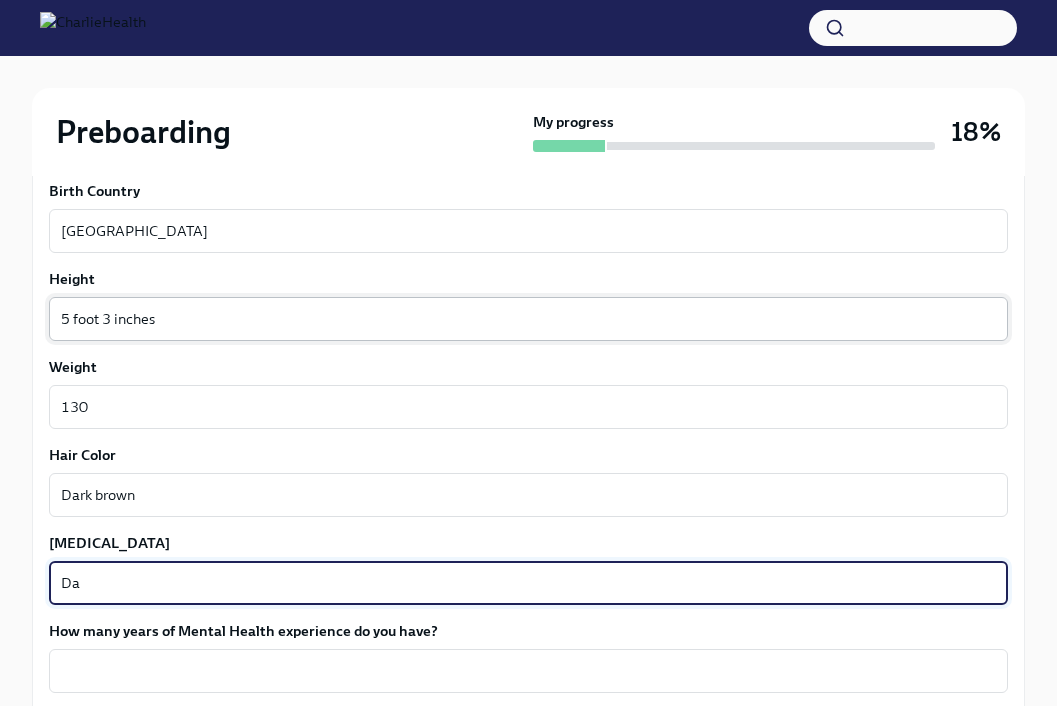 type on "D" 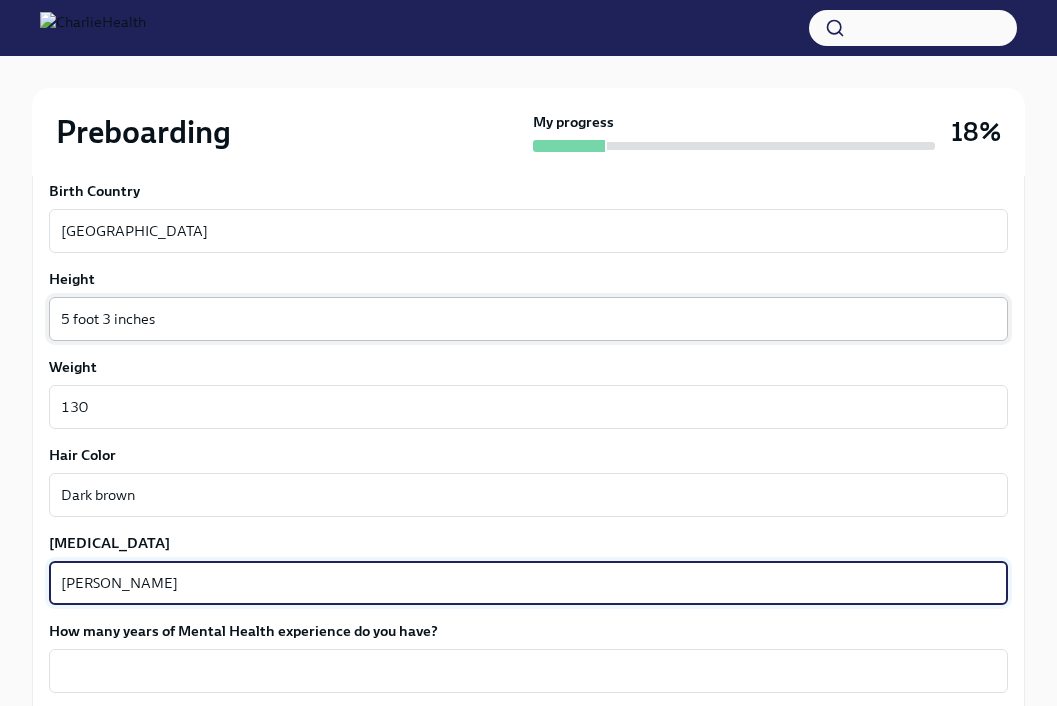 type on "[PERSON_NAME]" 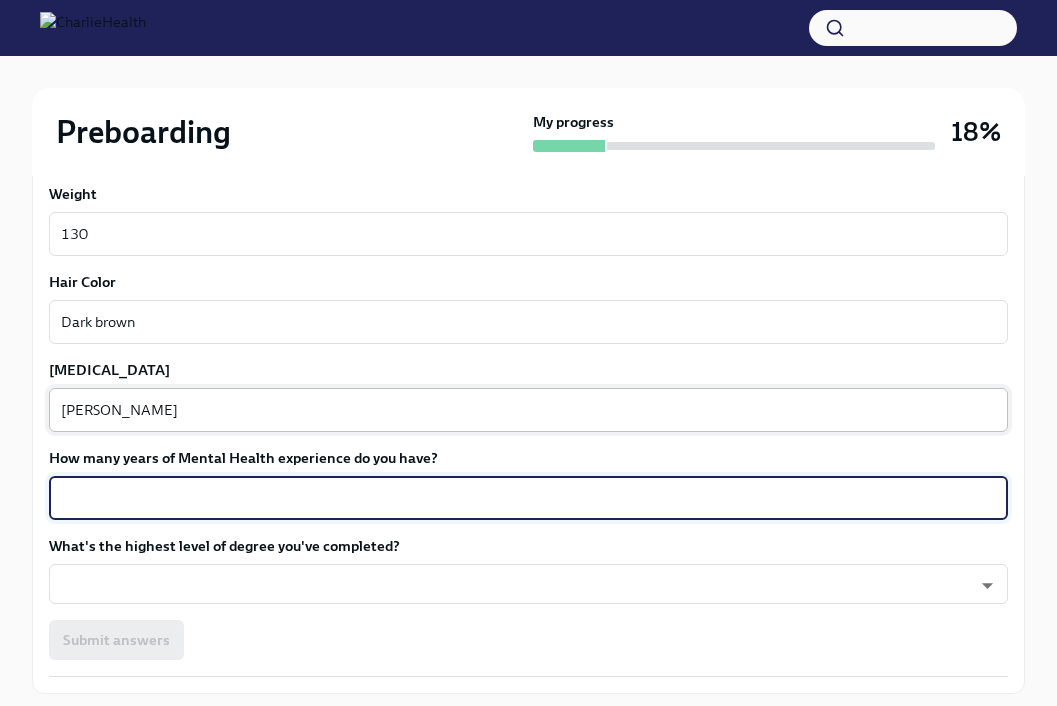 scroll, scrollTop: 1810, scrollLeft: 0, axis: vertical 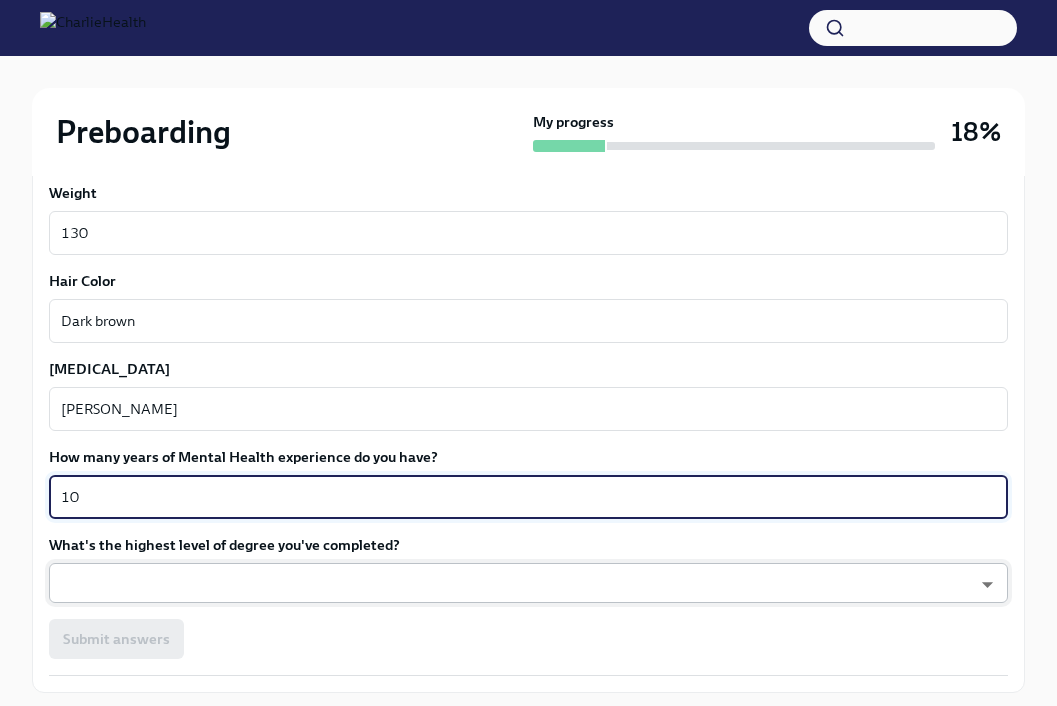 type on "10" 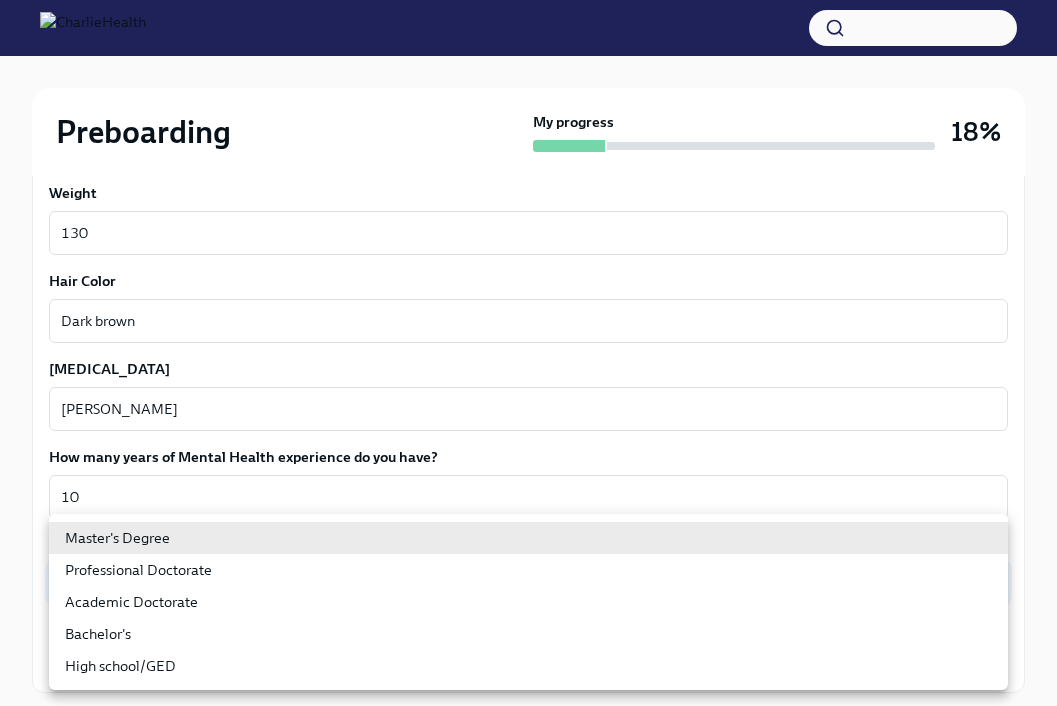 click on "Preboarding My progress 18% 8 To do tasks Fill out the onboarding form To Do Due  [DATE] We need some info from you to start setting you up in payroll and other systems.  Please fill out this form ASAP  Please note each field needs to be completed in order for you to submit.
Note : Please fill out this form as accurately as possible. Several states require specific demographic information that we have to input on your behalf. We understand that some of these questions feel personal to answer, and we appreciate your understanding that this is required for compliance clearance. About you Your preferred first name [PERSON_NAME] x ​ Your legal last name Bandawal x ​ Please provide any previous names/ aliases-put None if N/A n/a x ​ Street Address [STREET_ADDRESS] Address 2 ​ Postal Code 46033 ​ City Carmel ​ State/Region [US_STATE] ​ Country US ​ Date of Birth (MM/DD/YYYY) [DEMOGRAPHIC_DATA] x ​ Your Social Security Number 304137691 x ​ Citizenship [DEMOGRAPHIC_DATA] x ​ Race White x x" at bounding box center [528, -491] 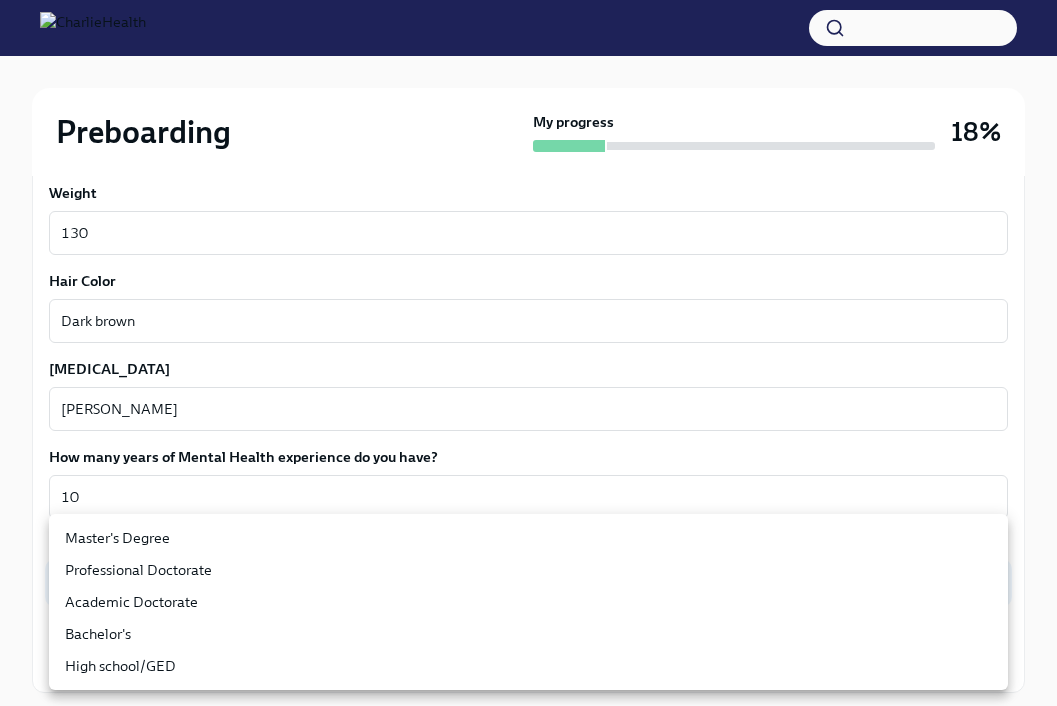 click on "Master's Degree" at bounding box center (528, 538) 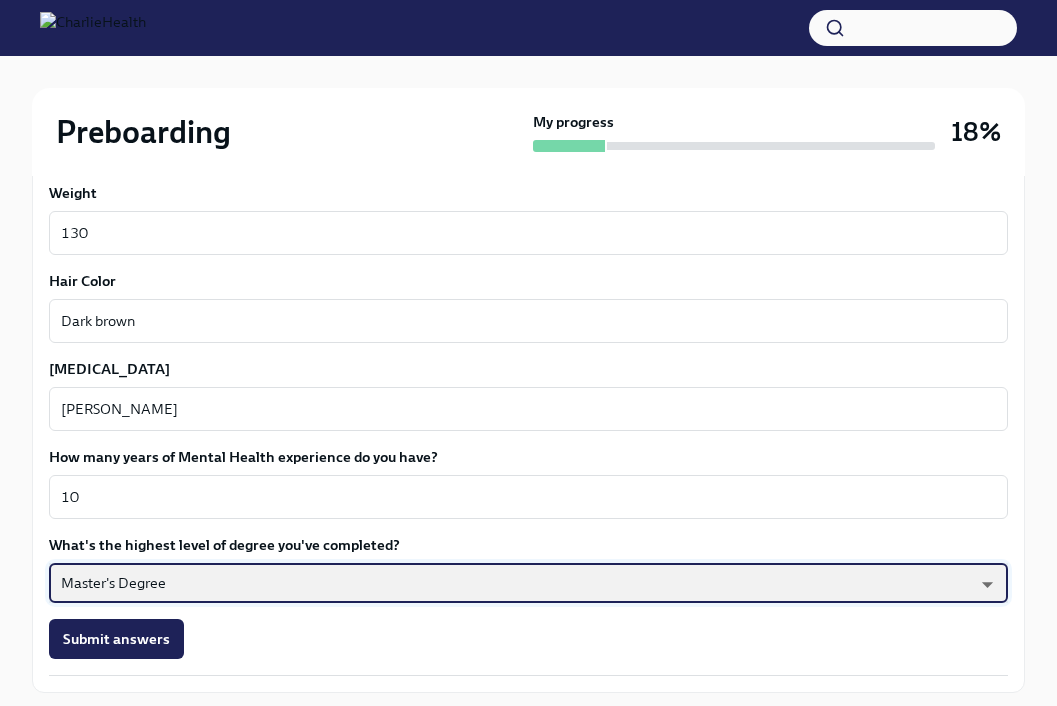 scroll, scrollTop: 1933, scrollLeft: 0, axis: vertical 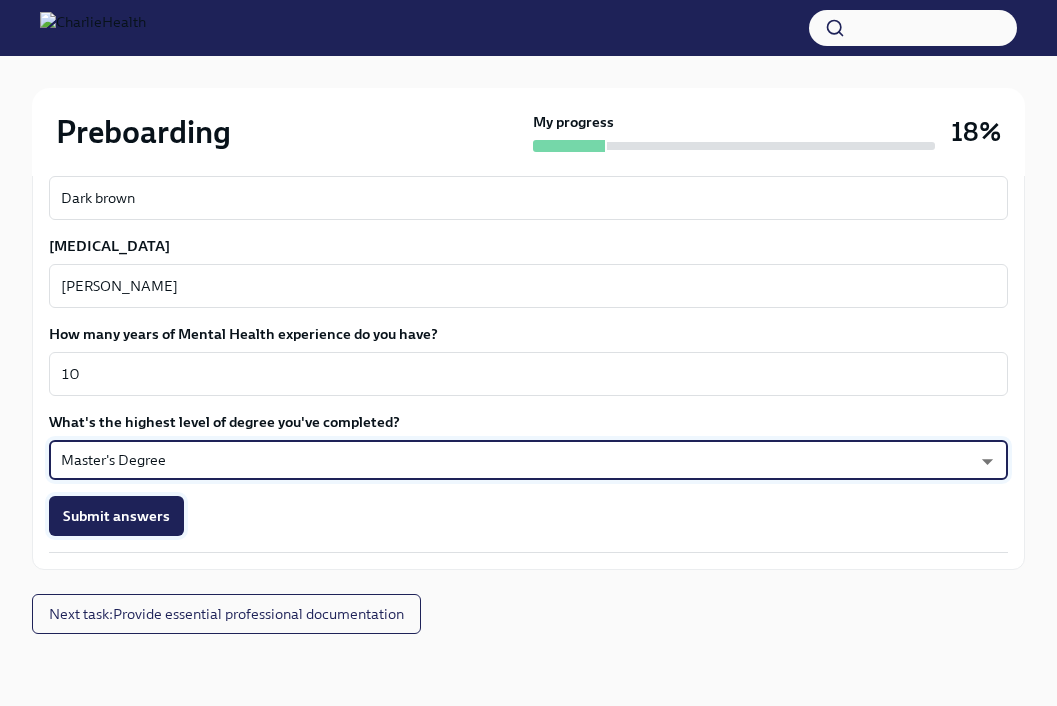 click on "Submit answers" at bounding box center (116, 516) 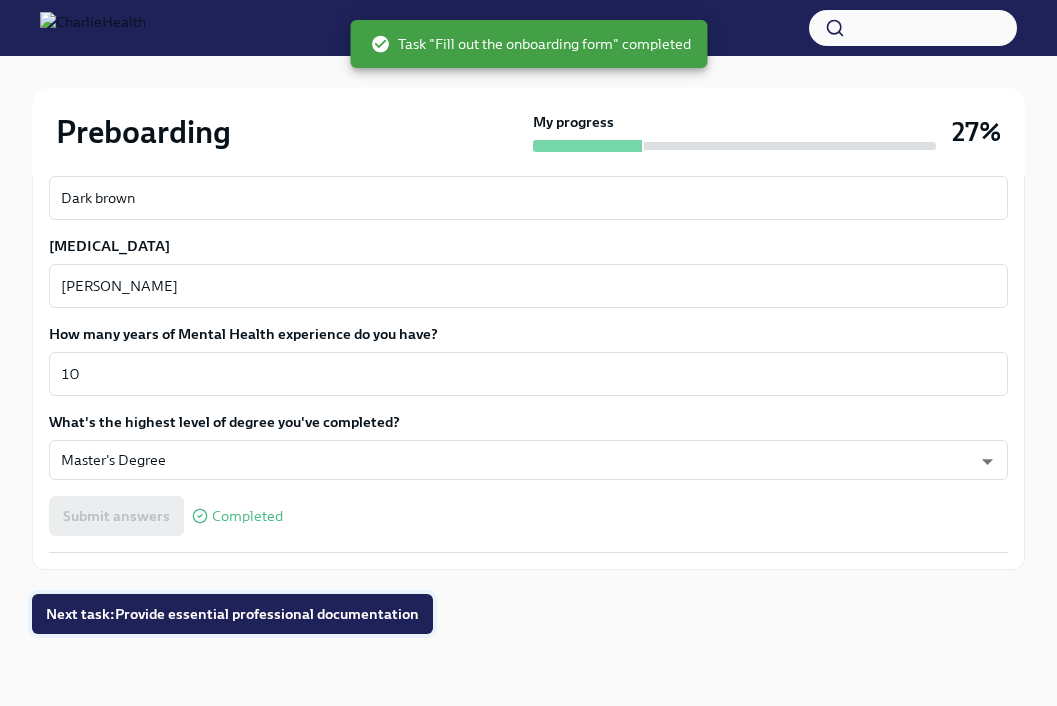 click on "Next task :  Provide essential professional documentation" at bounding box center [232, 614] 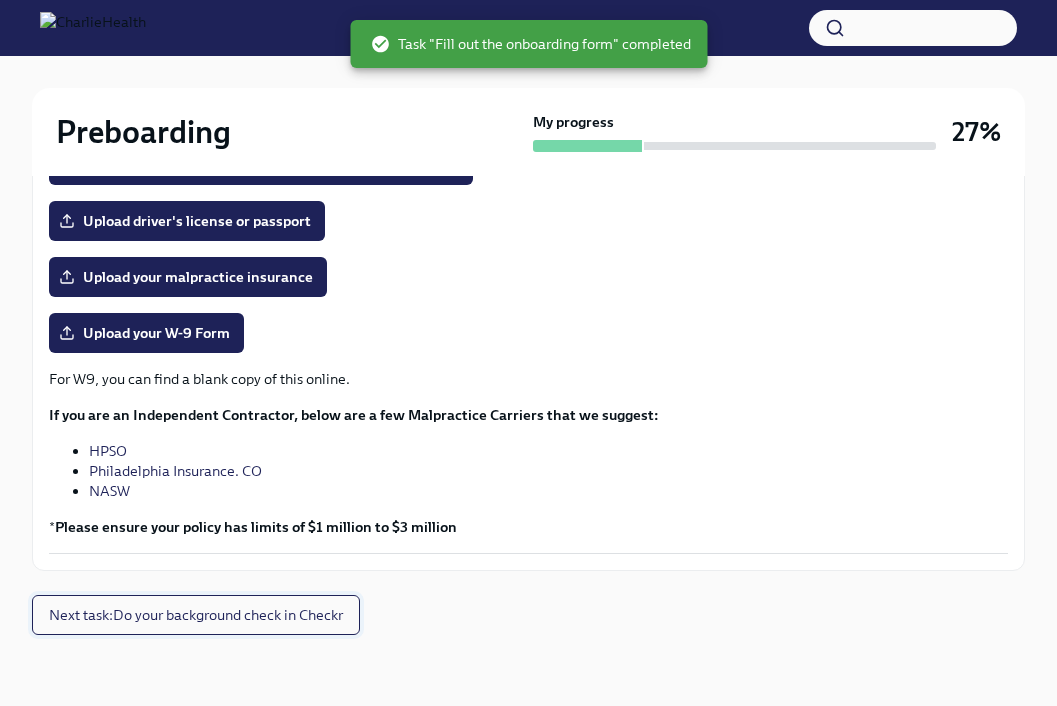 scroll, scrollTop: 529, scrollLeft: 0, axis: vertical 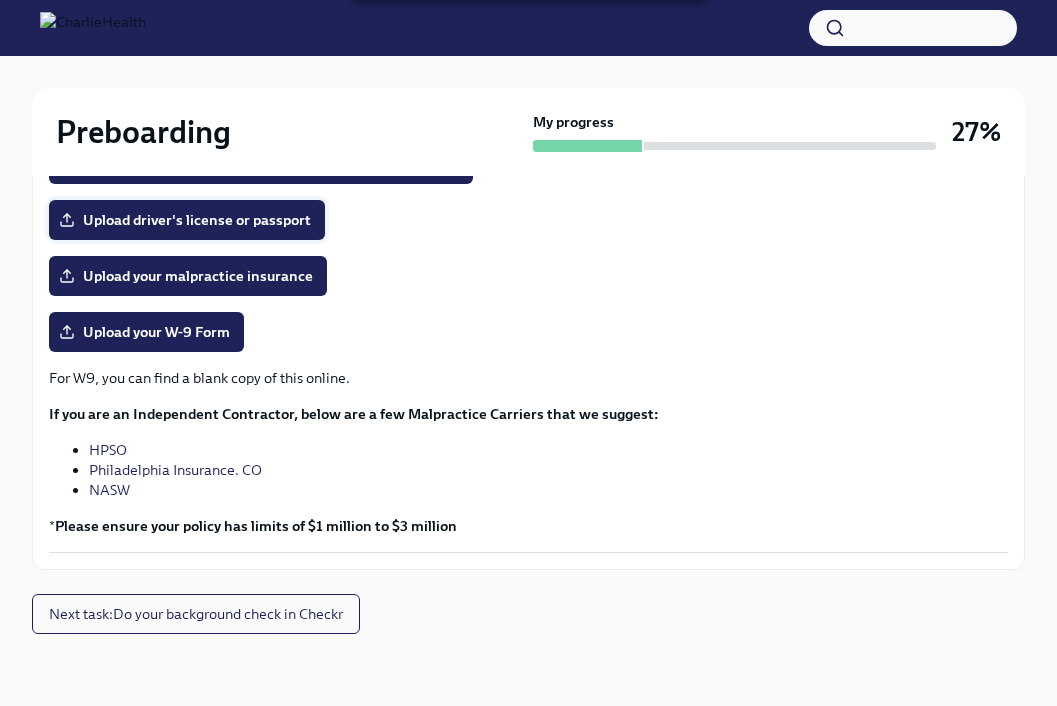 click on "Upload driver's license or passport" at bounding box center [187, 220] 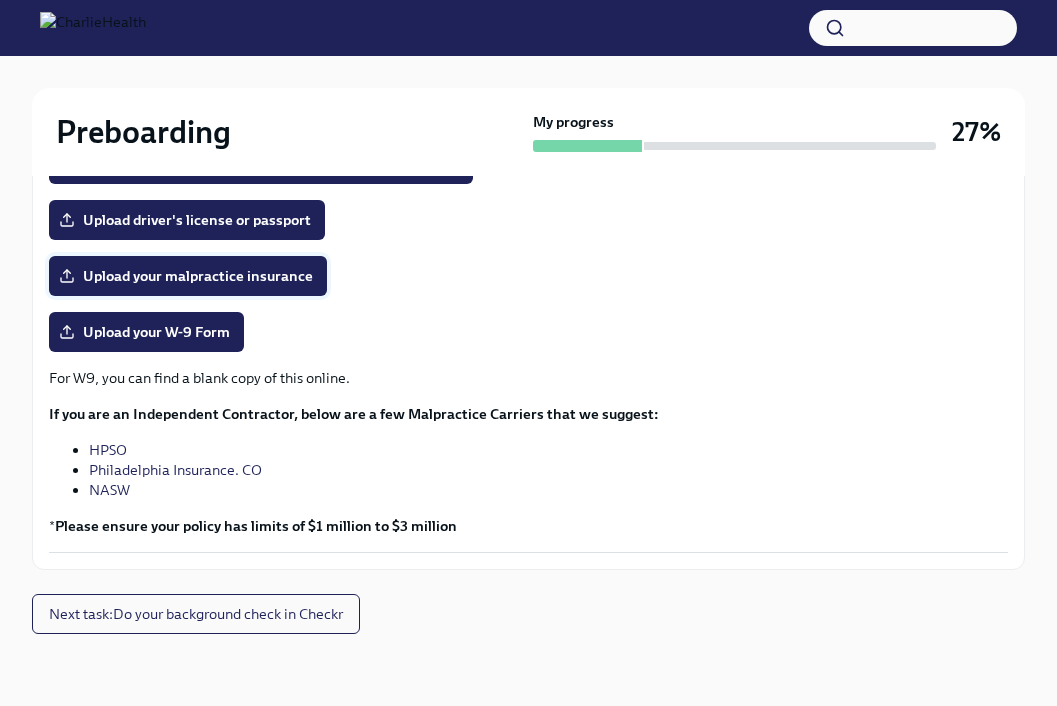 click on "Upload your malpractice insurance" at bounding box center [188, 276] 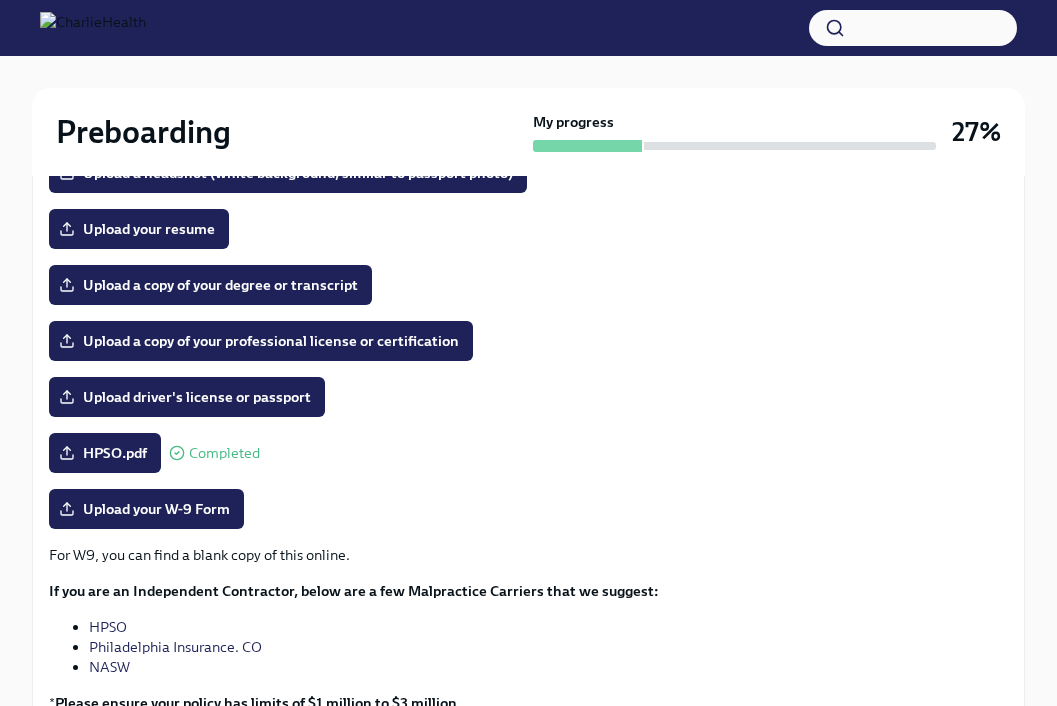 scroll, scrollTop: 336, scrollLeft: 0, axis: vertical 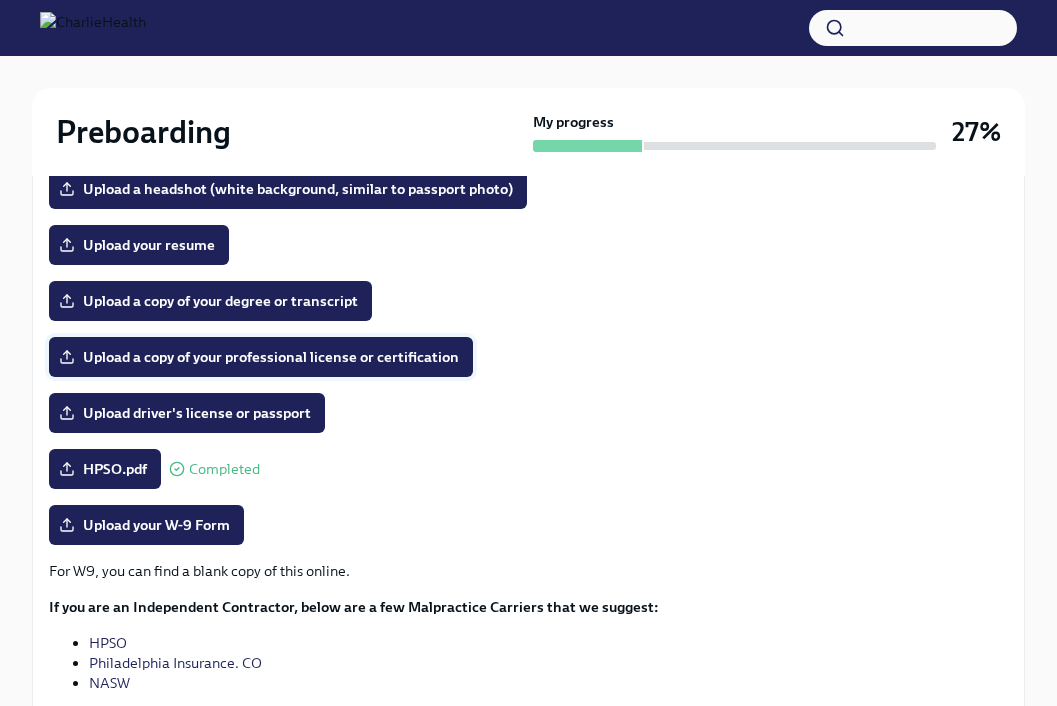 click on "Upload a copy of your professional license or certification" at bounding box center [261, 357] 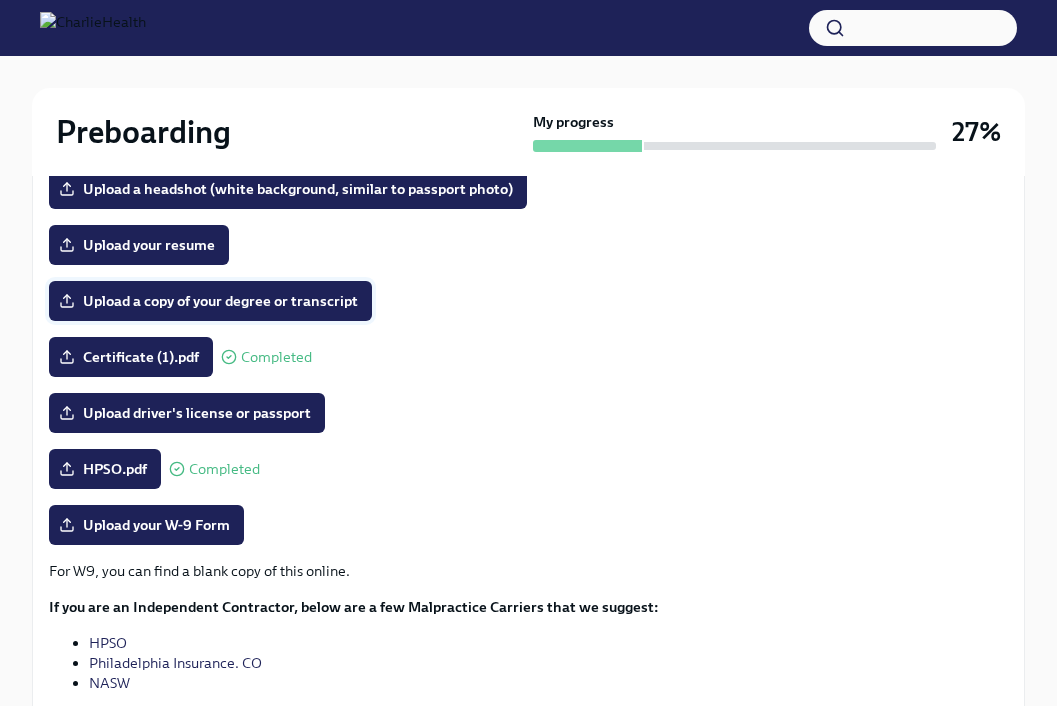 click on "Upload a copy of your degree or transcript" at bounding box center [210, 301] 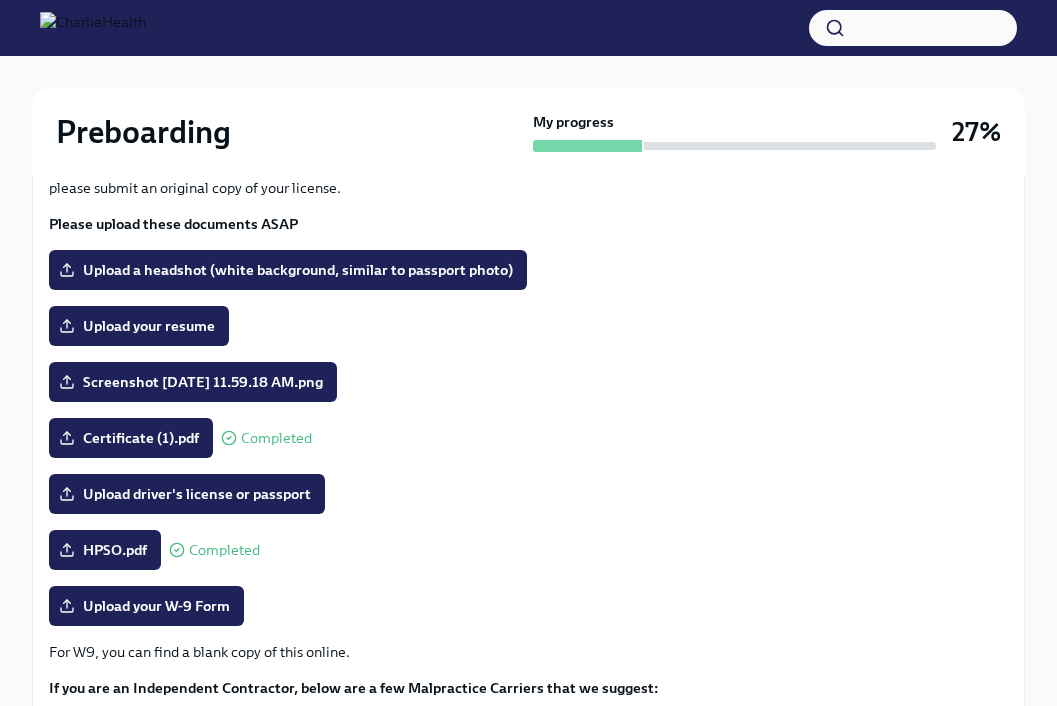 scroll, scrollTop: 261, scrollLeft: 0, axis: vertical 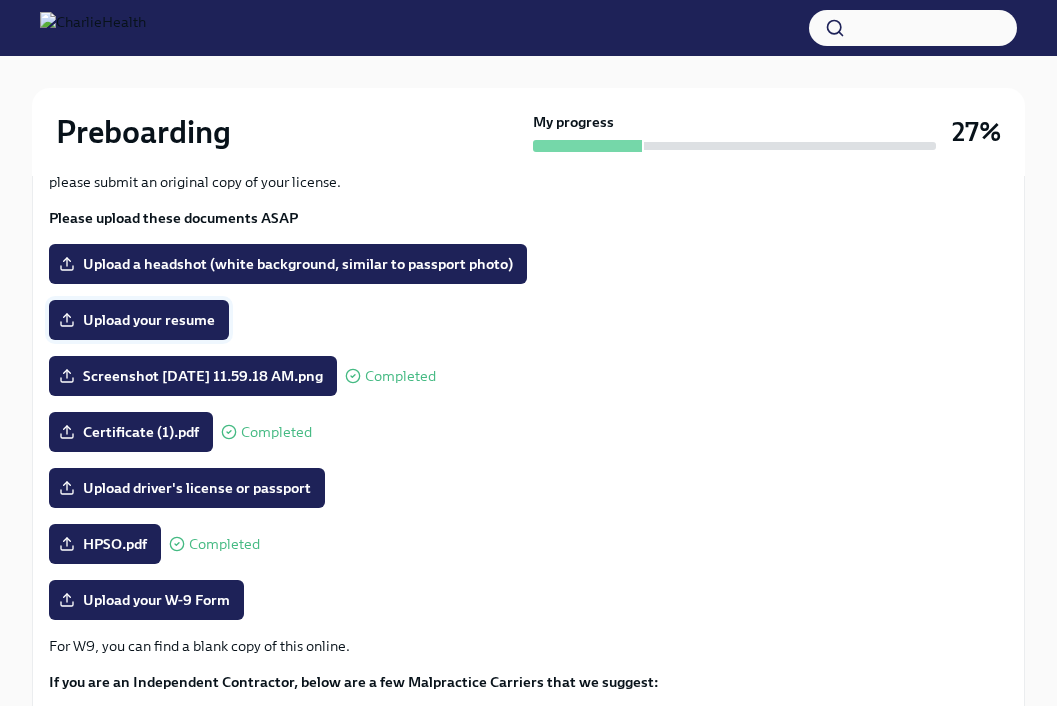 click on "Upload your resume" at bounding box center (139, 320) 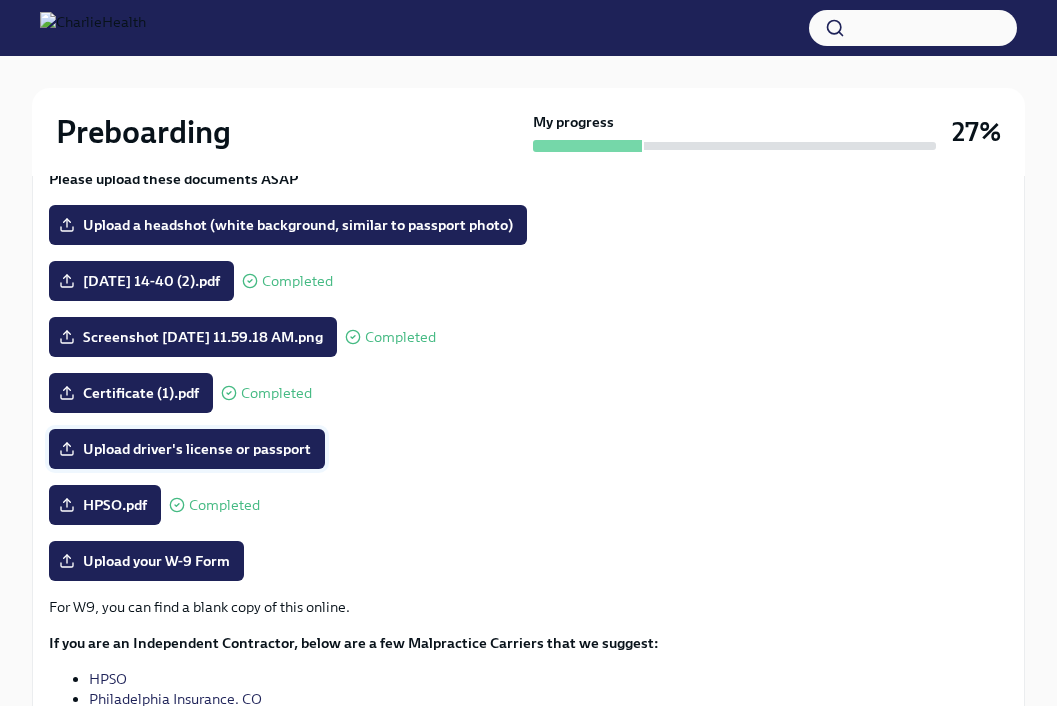 scroll, scrollTop: 305, scrollLeft: 0, axis: vertical 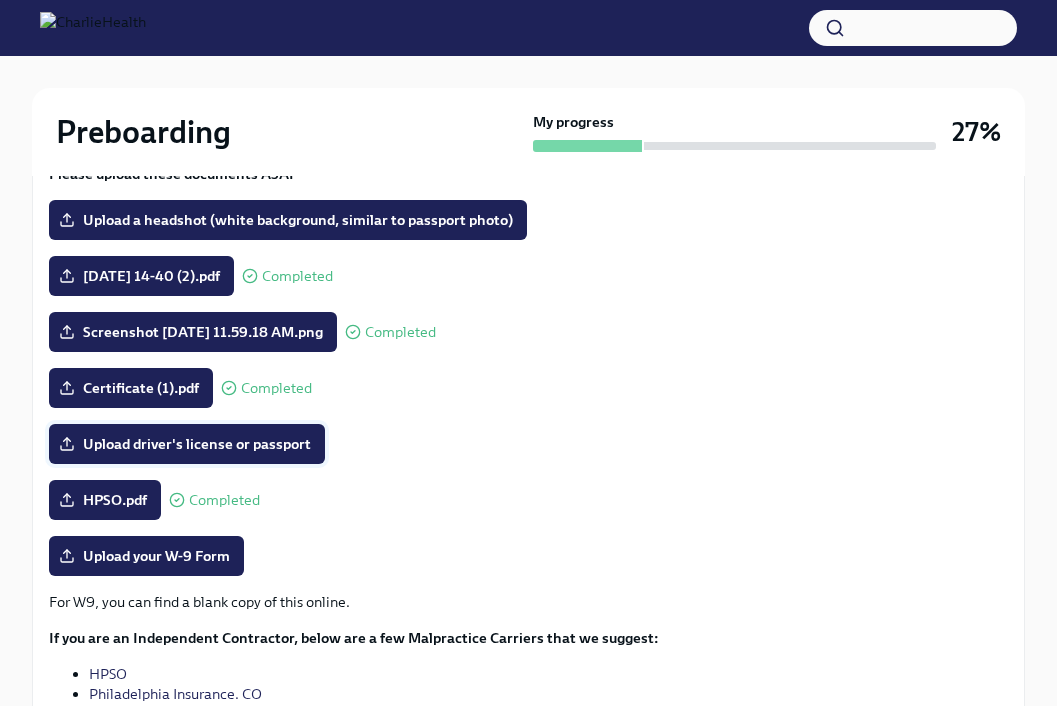 click on "Upload driver's license or passport" at bounding box center [187, 444] 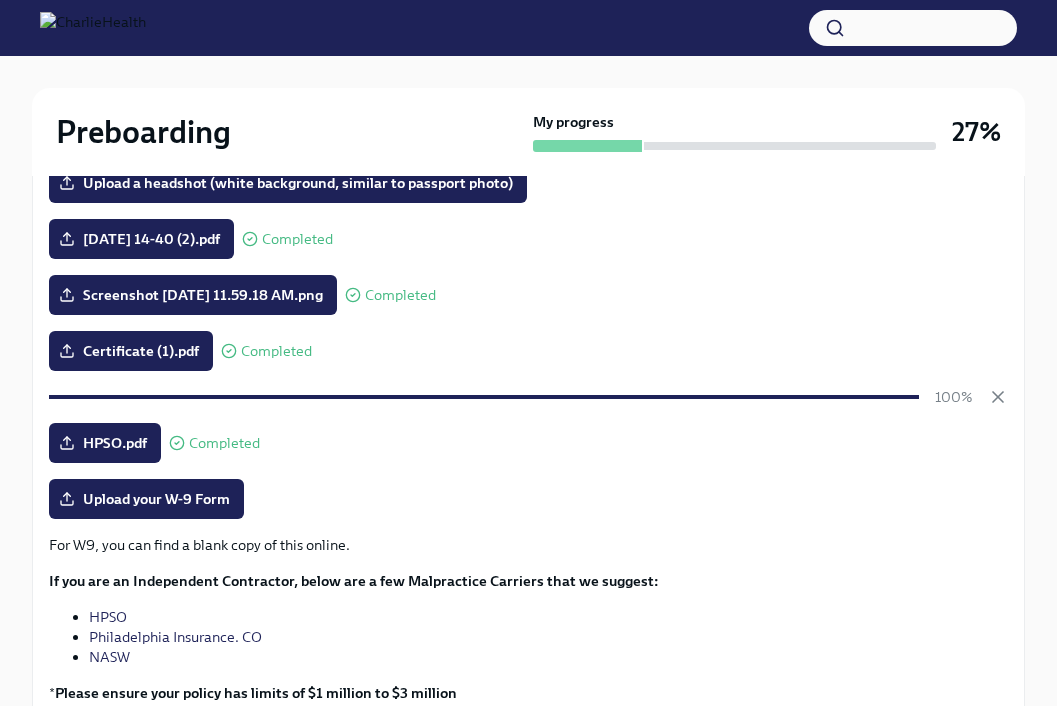 scroll, scrollTop: 359, scrollLeft: 0, axis: vertical 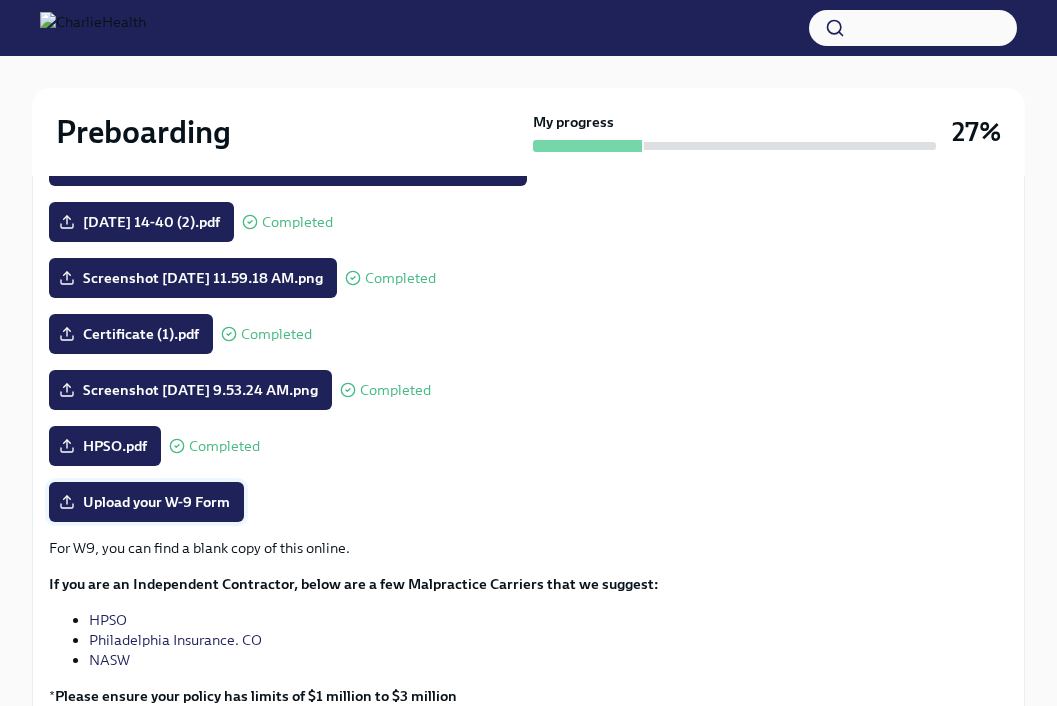 click on "Upload your W-9 Form" at bounding box center [146, 502] 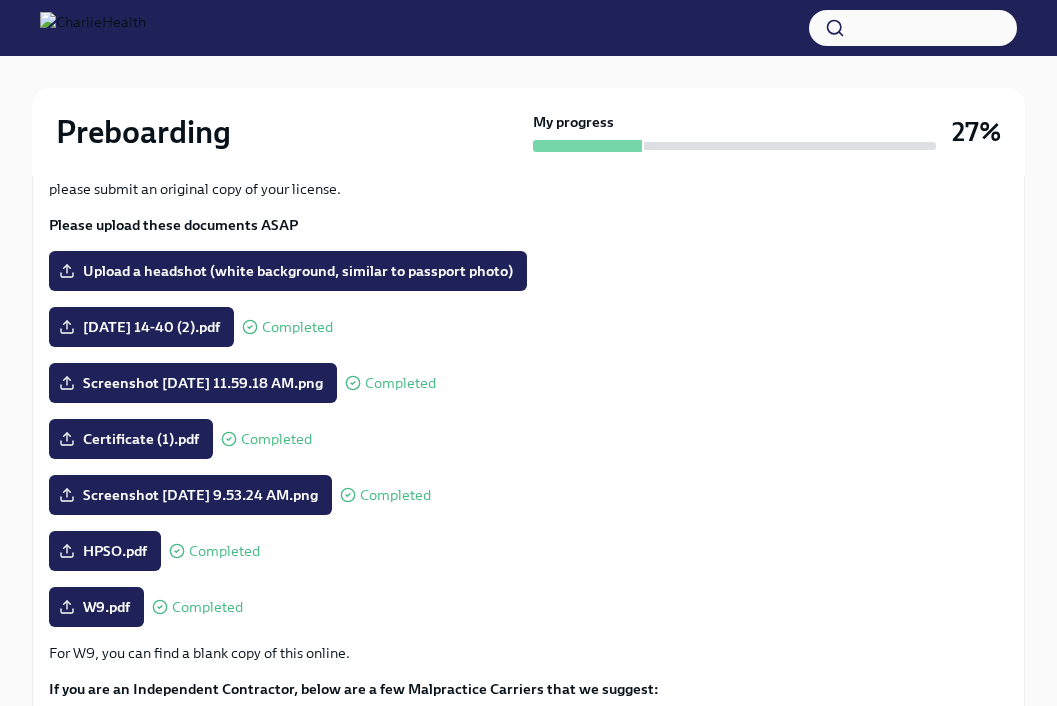 scroll, scrollTop: 255, scrollLeft: 0, axis: vertical 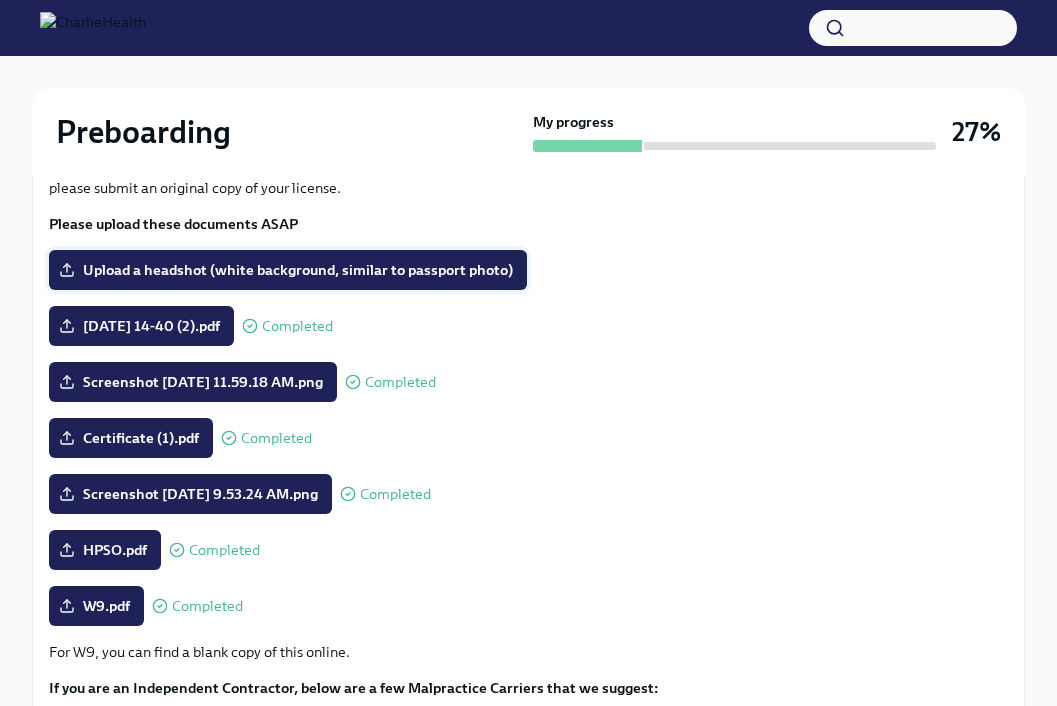 click on "Upload a headshot (white background, similar to passport photo)" at bounding box center [288, 270] 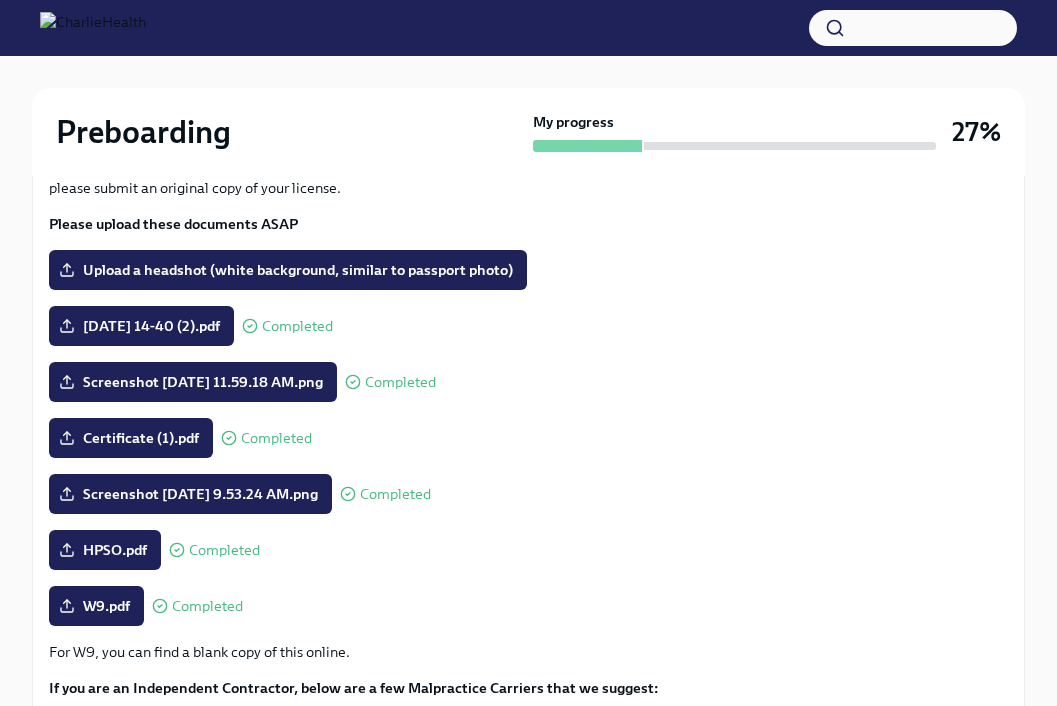 click on "HPSO.pdf Completed" at bounding box center [528, 550] 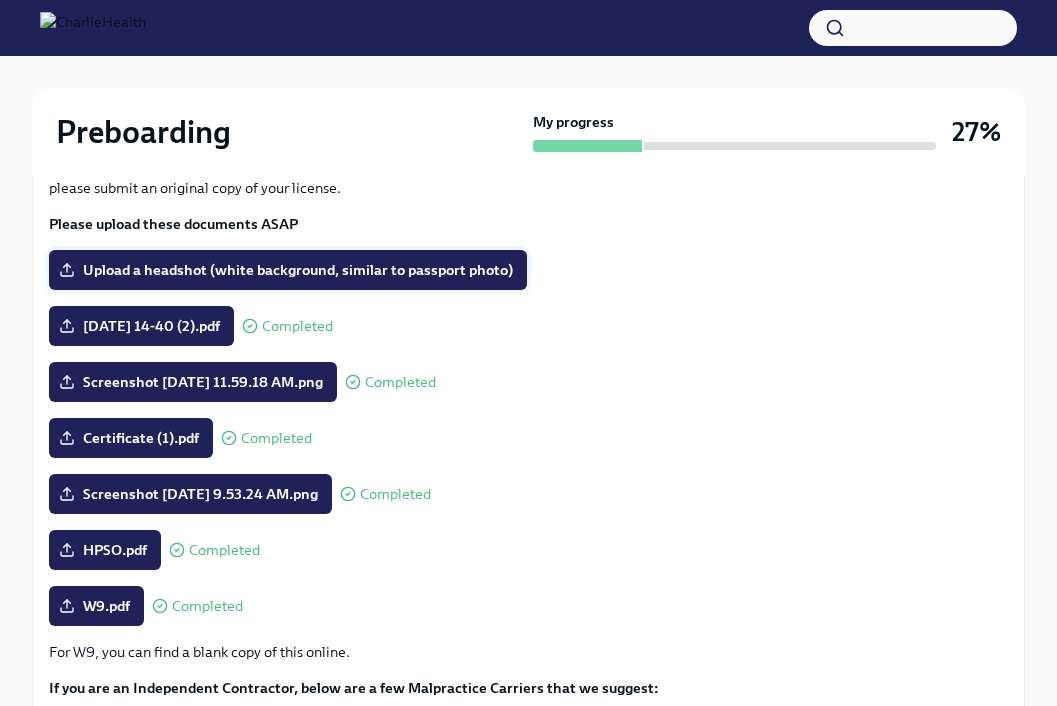 click on "Upload a headshot (white background, similar to passport photo)" at bounding box center (288, 270) 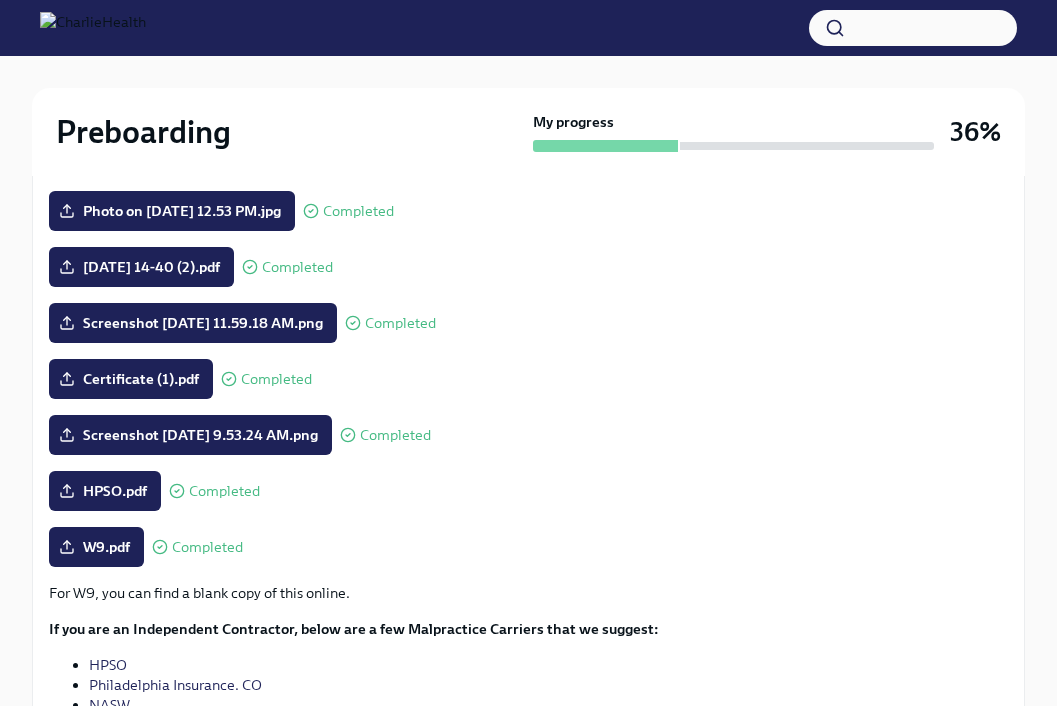 scroll, scrollTop: 499, scrollLeft: 0, axis: vertical 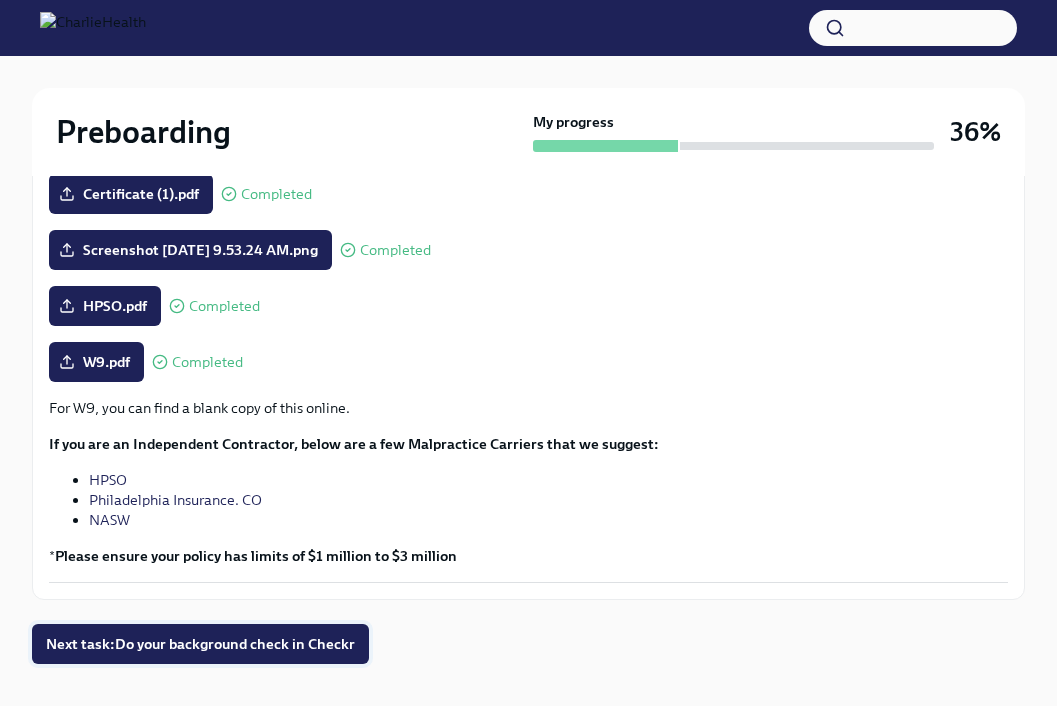 click on "Next task :  Do your background check in Checkr" at bounding box center (200, 644) 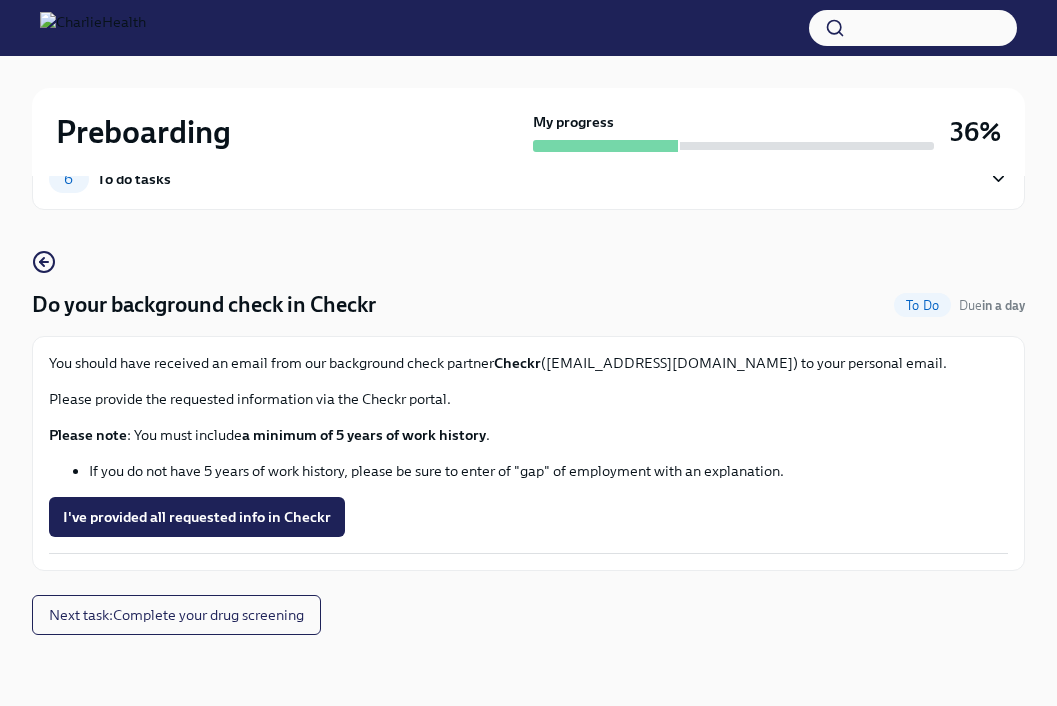 scroll, scrollTop: 61, scrollLeft: 0, axis: vertical 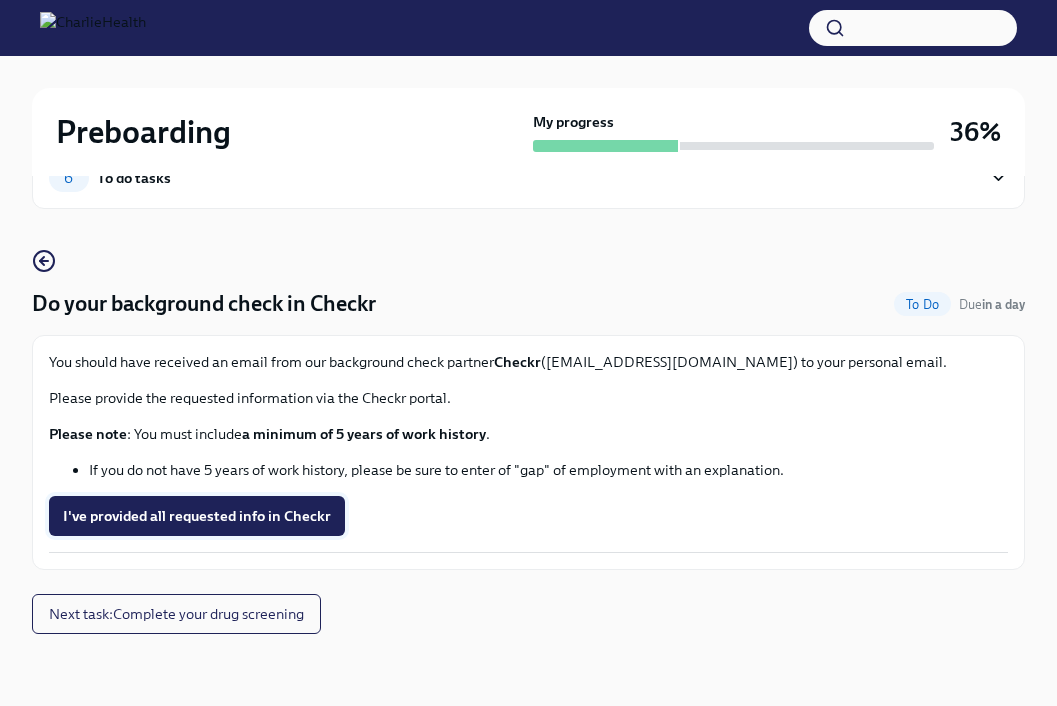 click on "I've provided all requested info in Checkr" at bounding box center (197, 516) 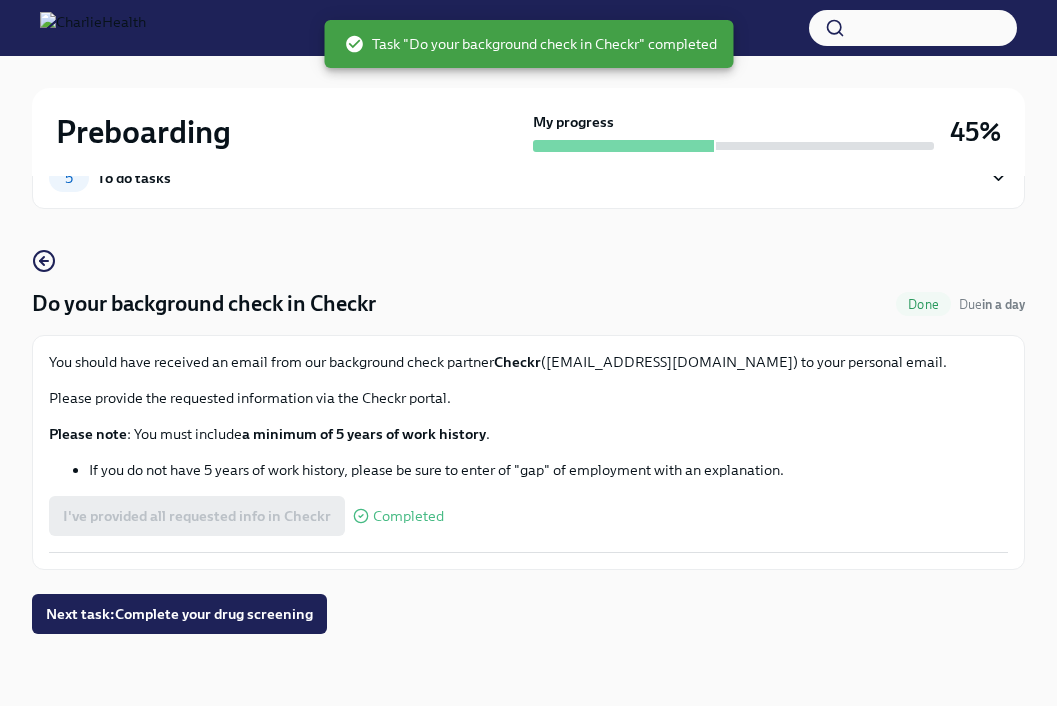click on "Next task :  Complete your drug screening" at bounding box center [179, 614] 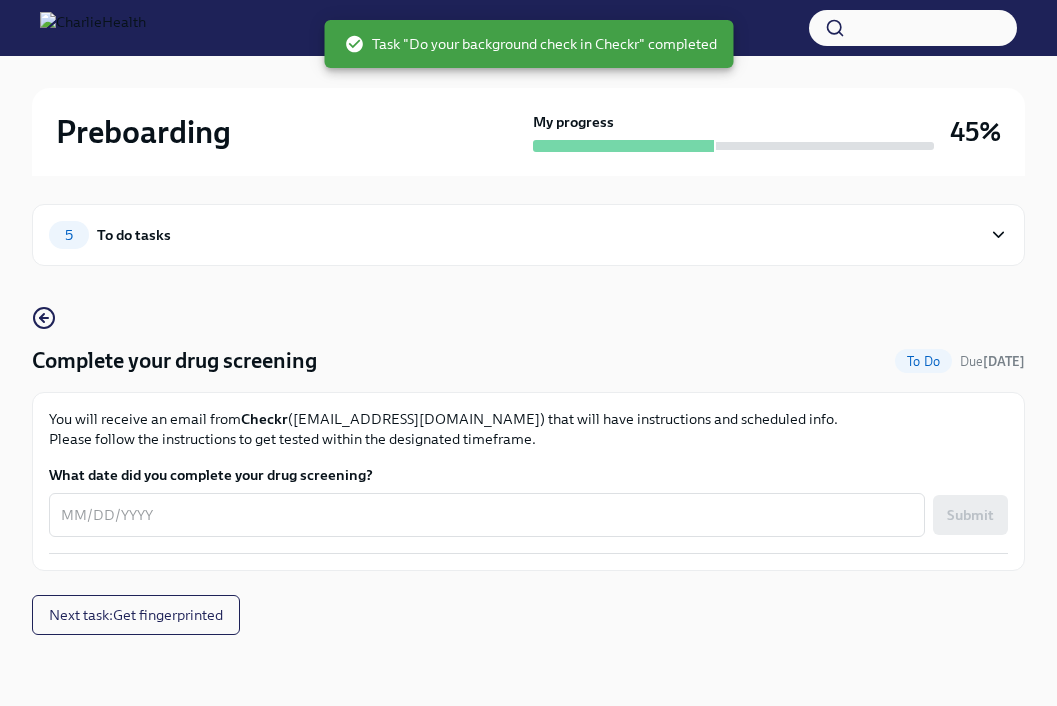 scroll, scrollTop: 5, scrollLeft: 0, axis: vertical 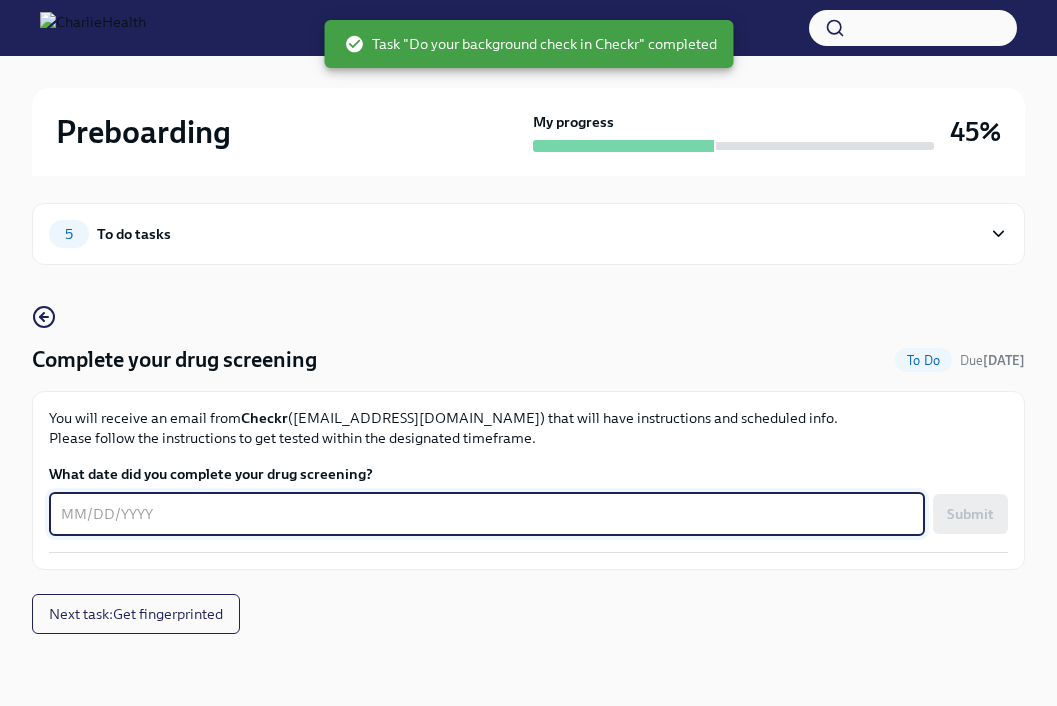 click on "What date did you complete your drug screening?" at bounding box center [487, 514] 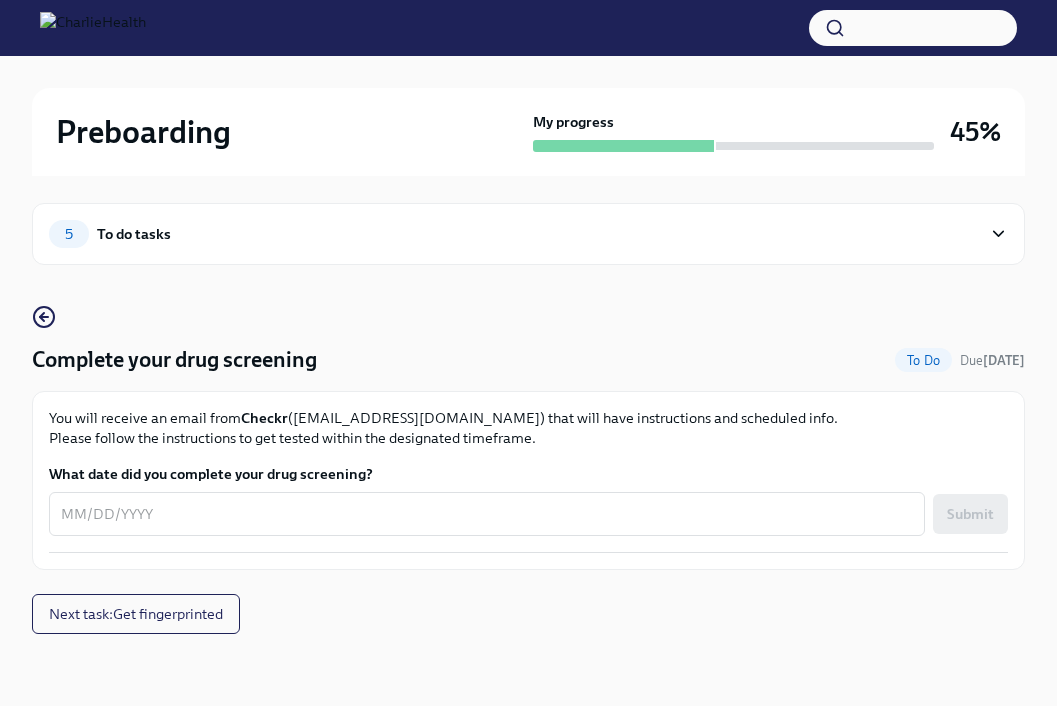 click on "To Do" at bounding box center [923, 360] 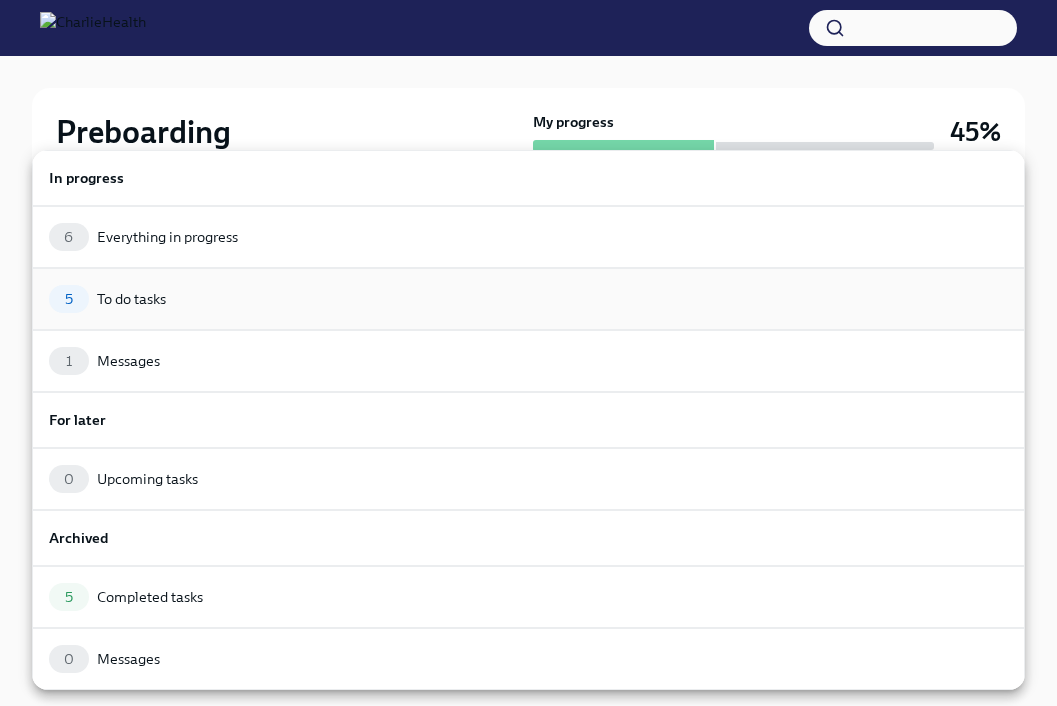 click on "5 To do tasks" at bounding box center [528, 299] 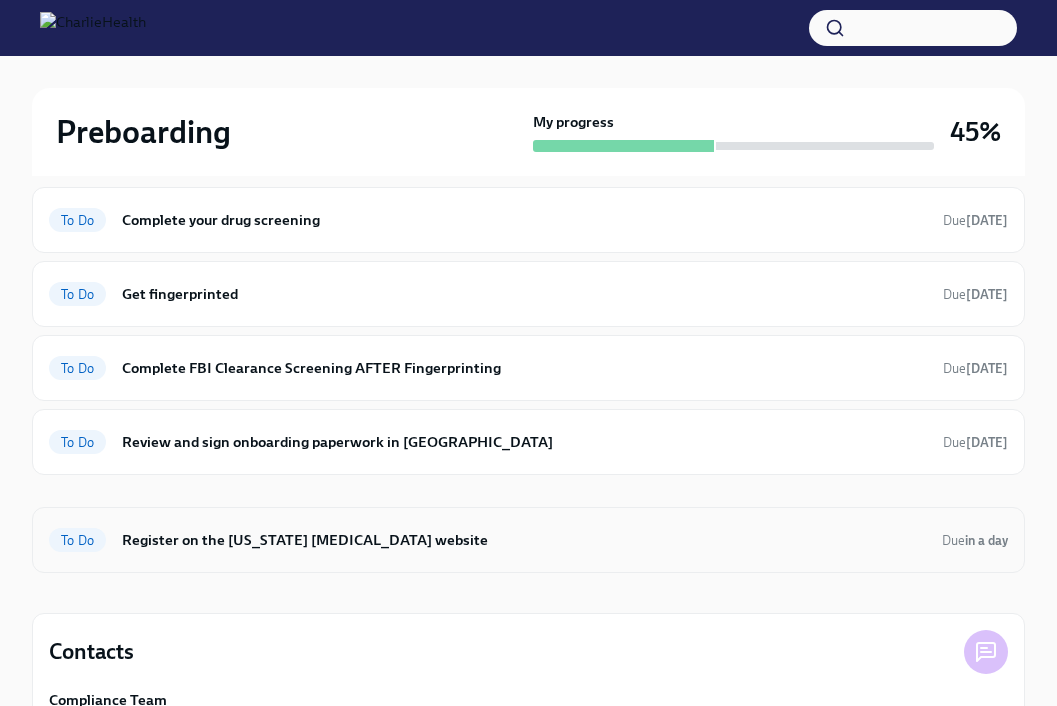 scroll, scrollTop: 162, scrollLeft: 0, axis: vertical 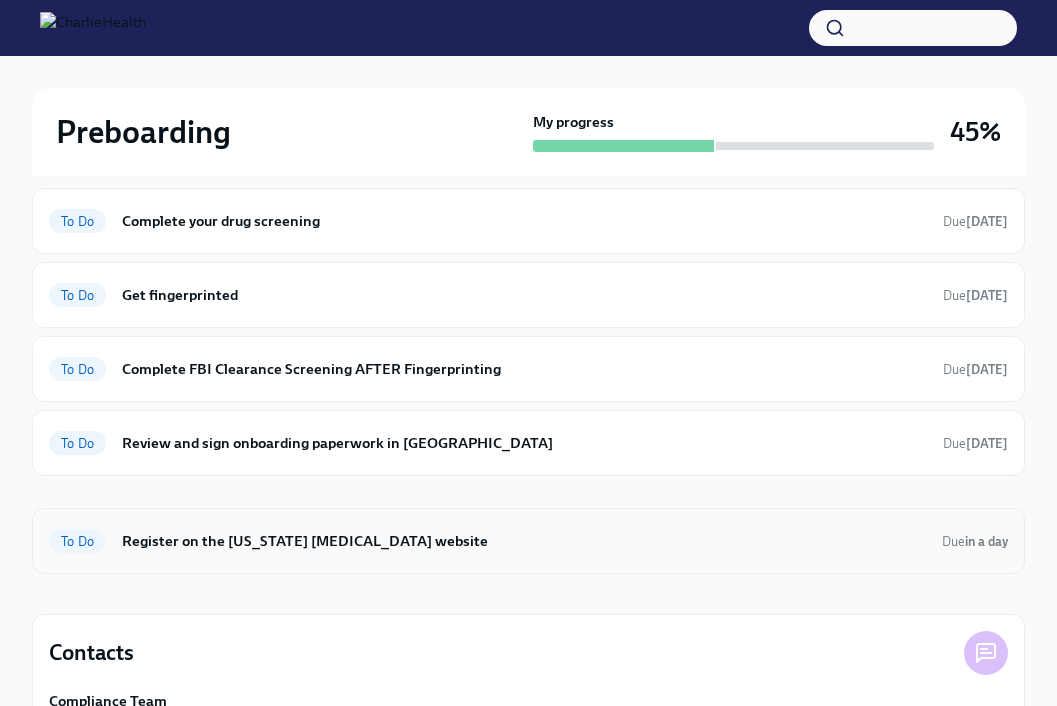 click on "Register on the [US_STATE] [MEDICAL_DATA] website" at bounding box center [524, 541] 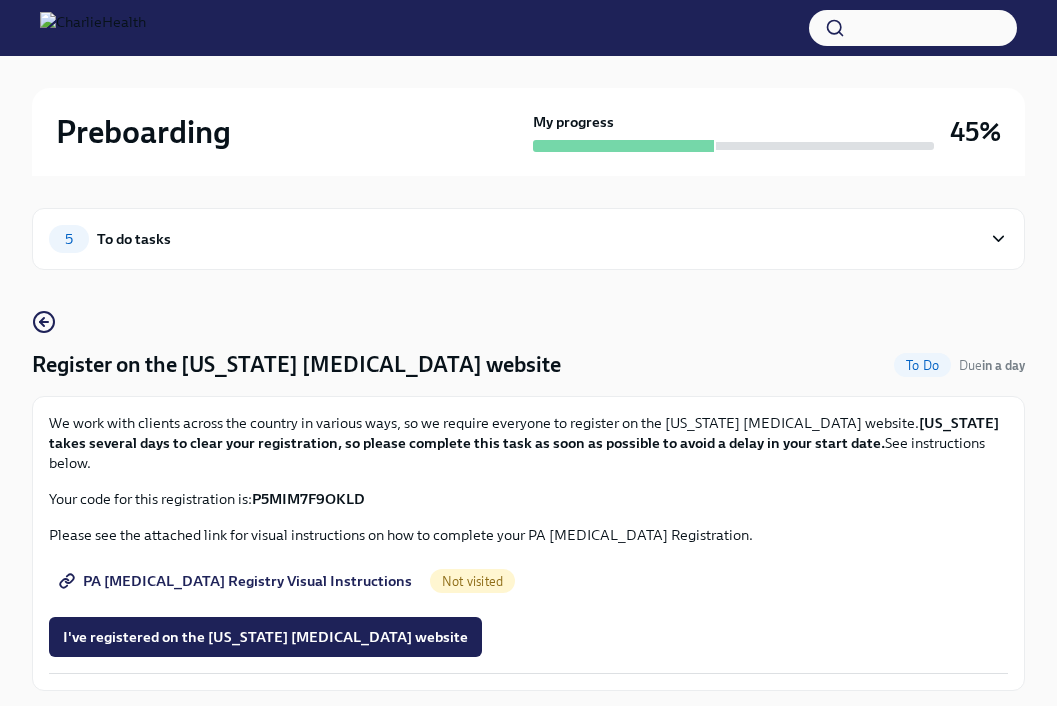 scroll, scrollTop: 57, scrollLeft: 0, axis: vertical 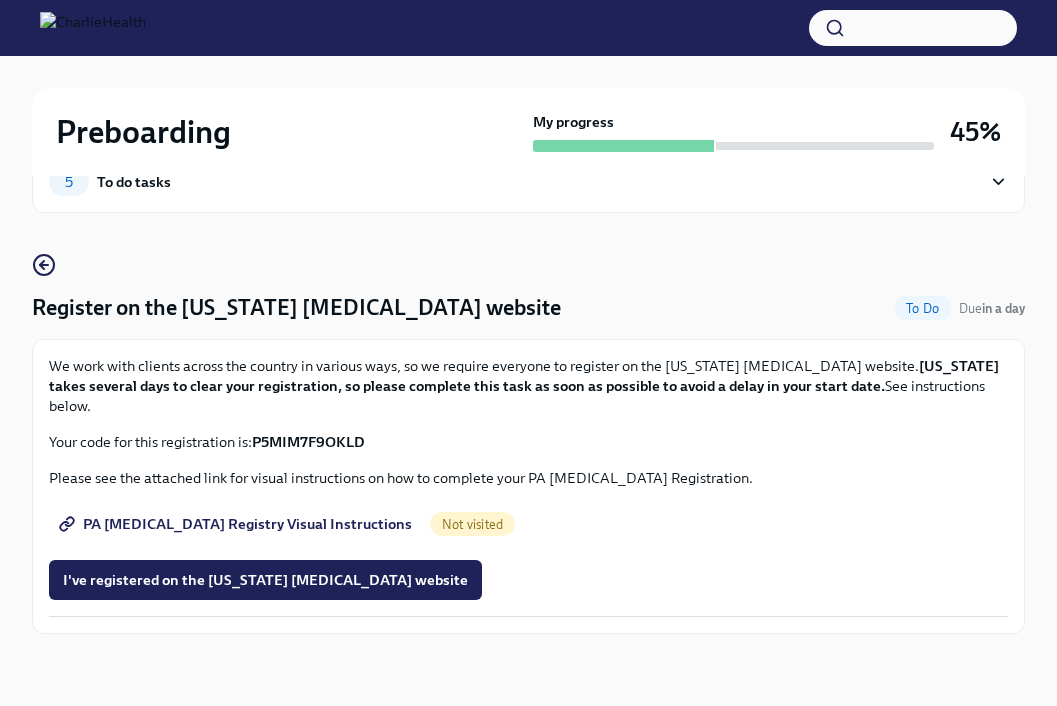 click on "P5MIM7F9OKLD" at bounding box center (308, 442) 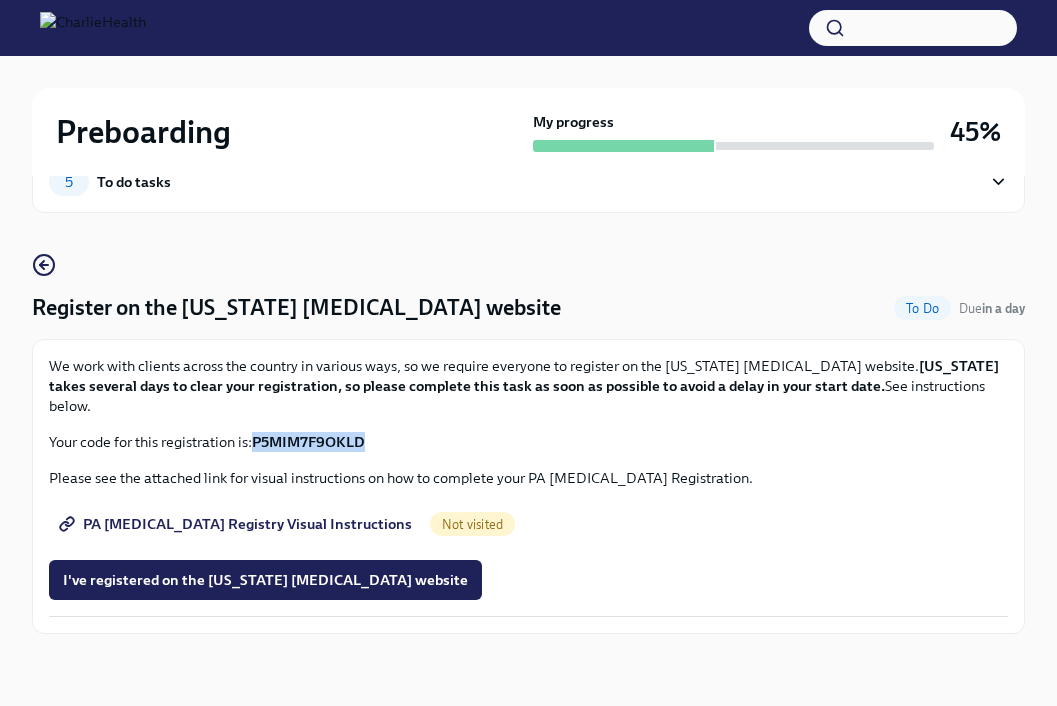 click on "P5MIM7F9OKLD" at bounding box center (308, 442) 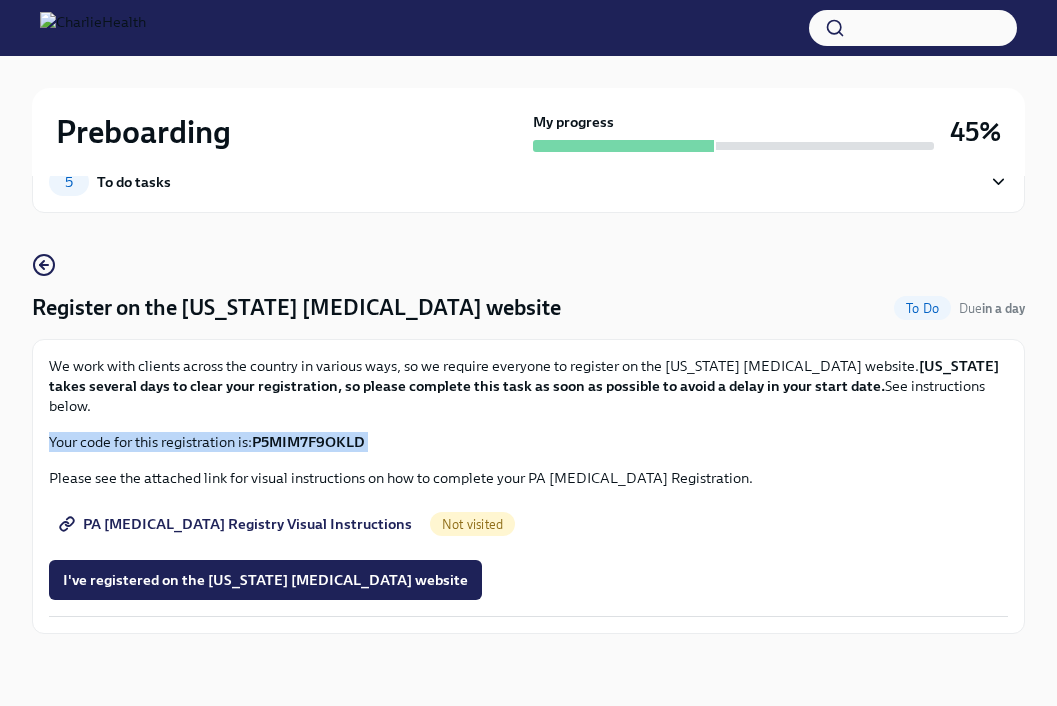 click on "P5MIM7F9OKLD" at bounding box center (308, 442) 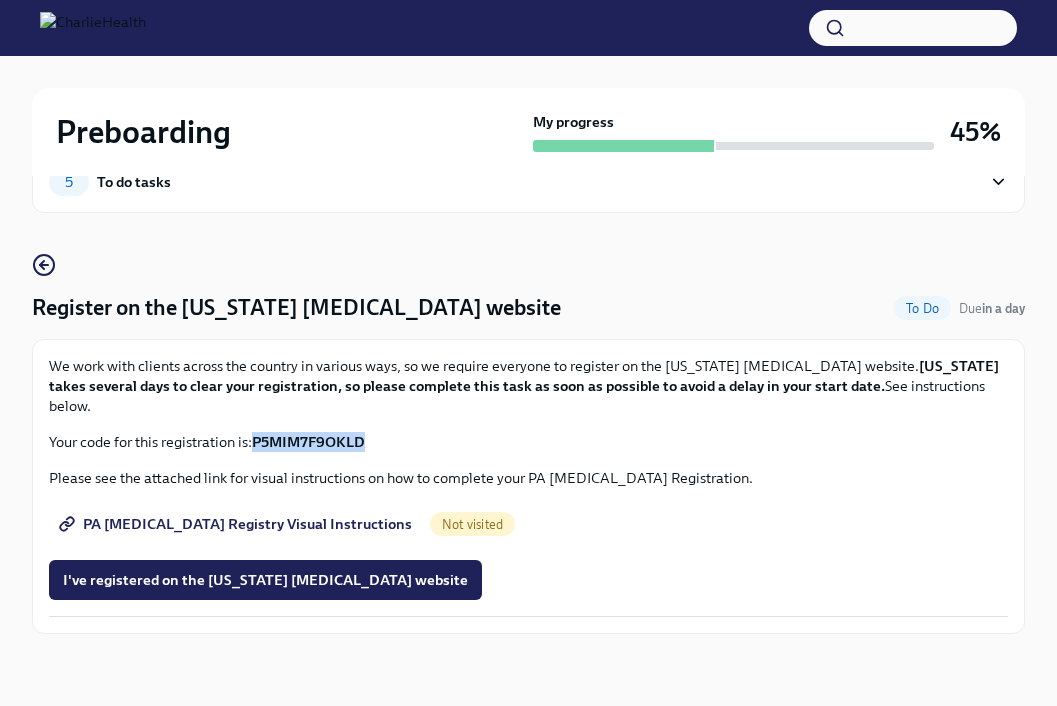 click on "P5MIM7F9OKLD" at bounding box center [308, 442] 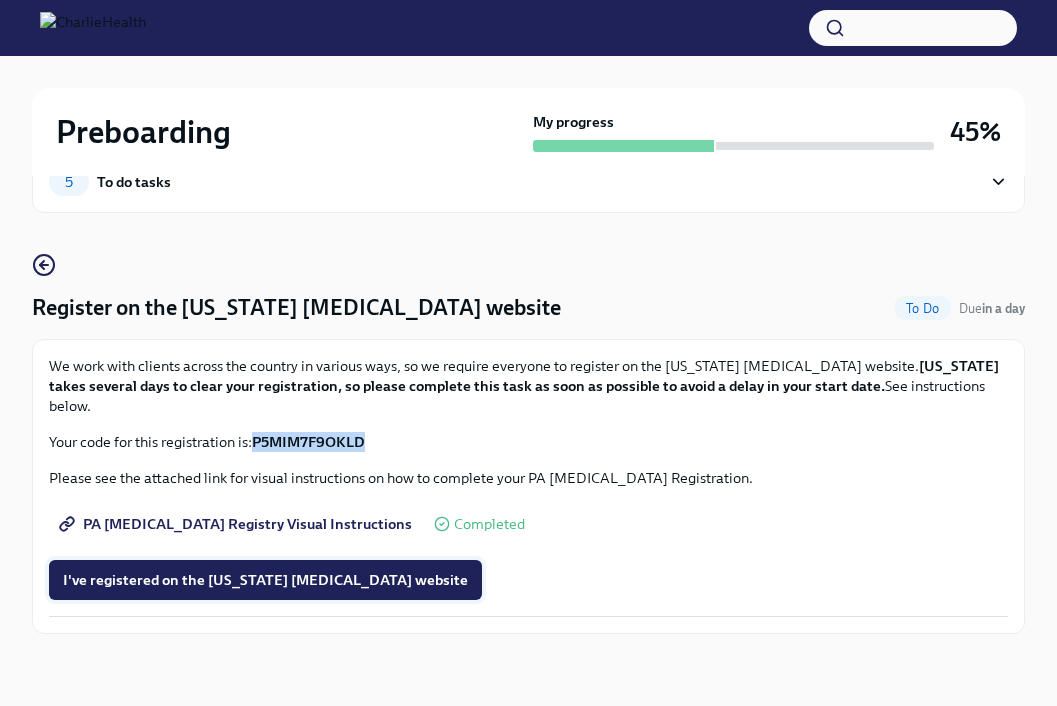 click on "I've registered on the [US_STATE] [MEDICAL_DATA] website" at bounding box center (265, 580) 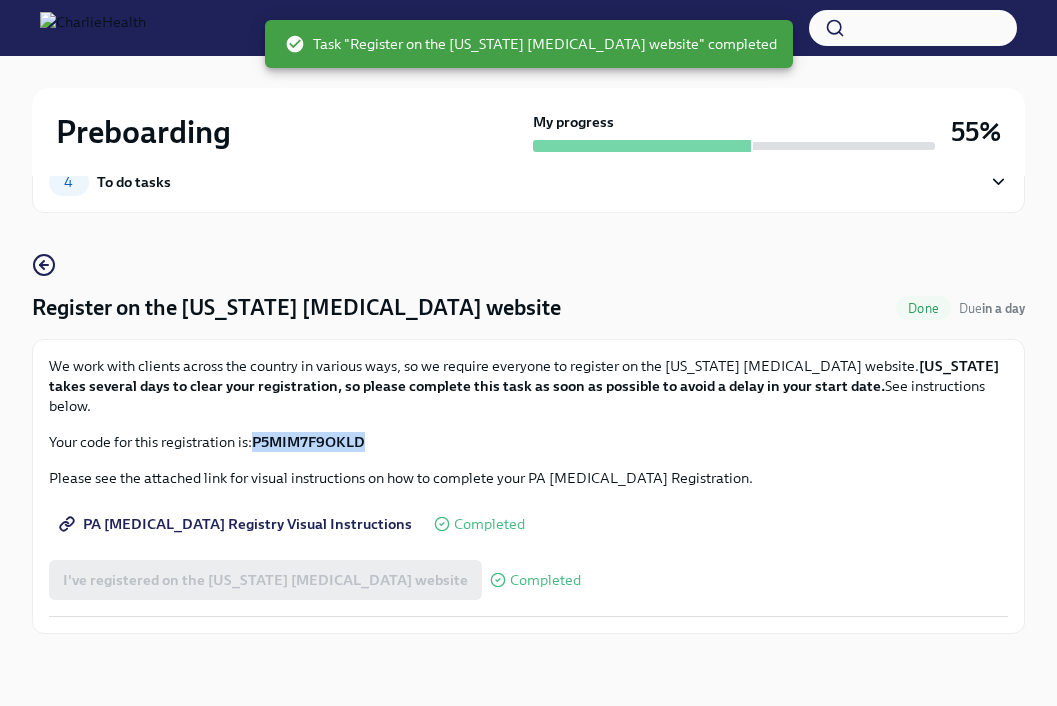 click on "4" at bounding box center (68, 182) 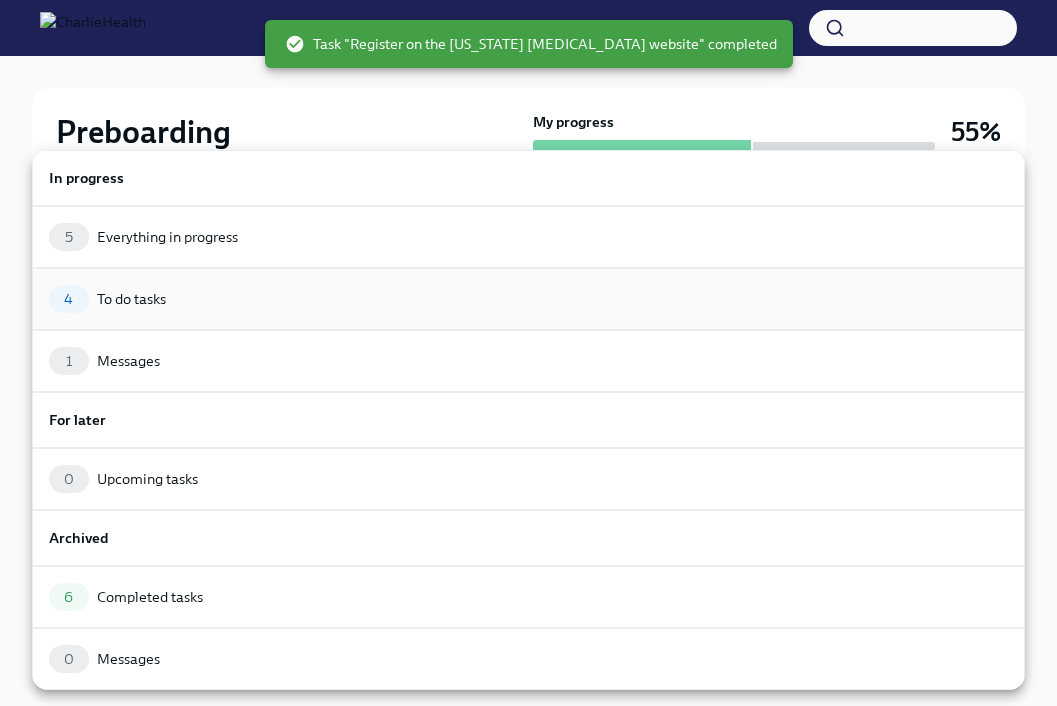 click on "4 To do tasks" at bounding box center (528, 299) 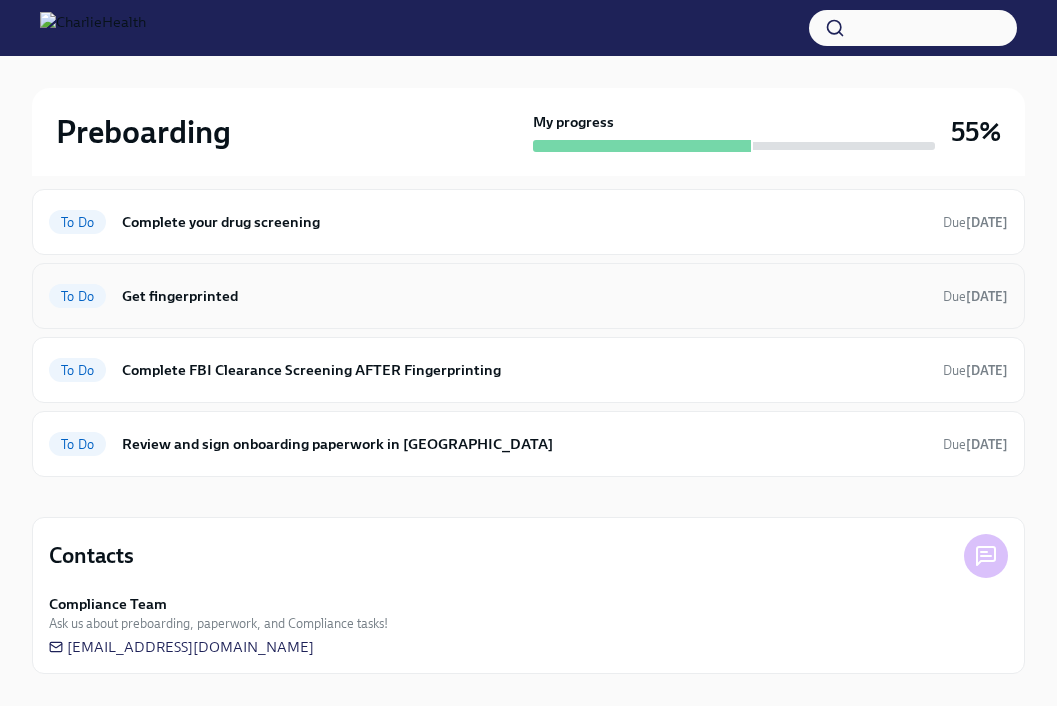 scroll, scrollTop: 0, scrollLeft: 0, axis: both 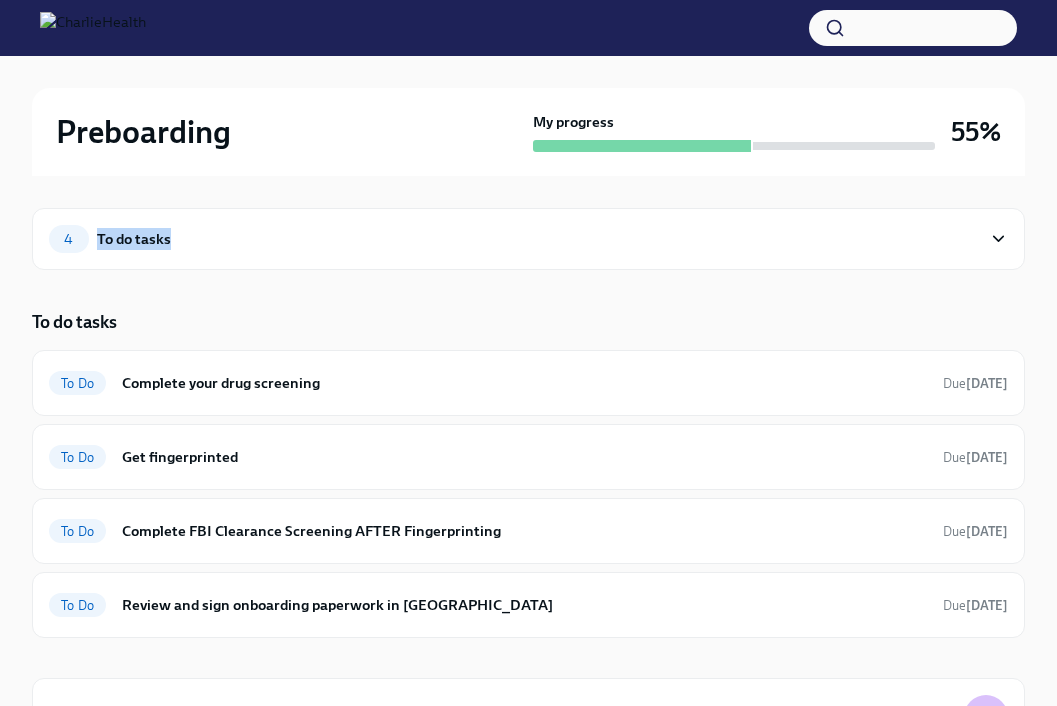 click on "4 To do tasks" at bounding box center (515, 239) 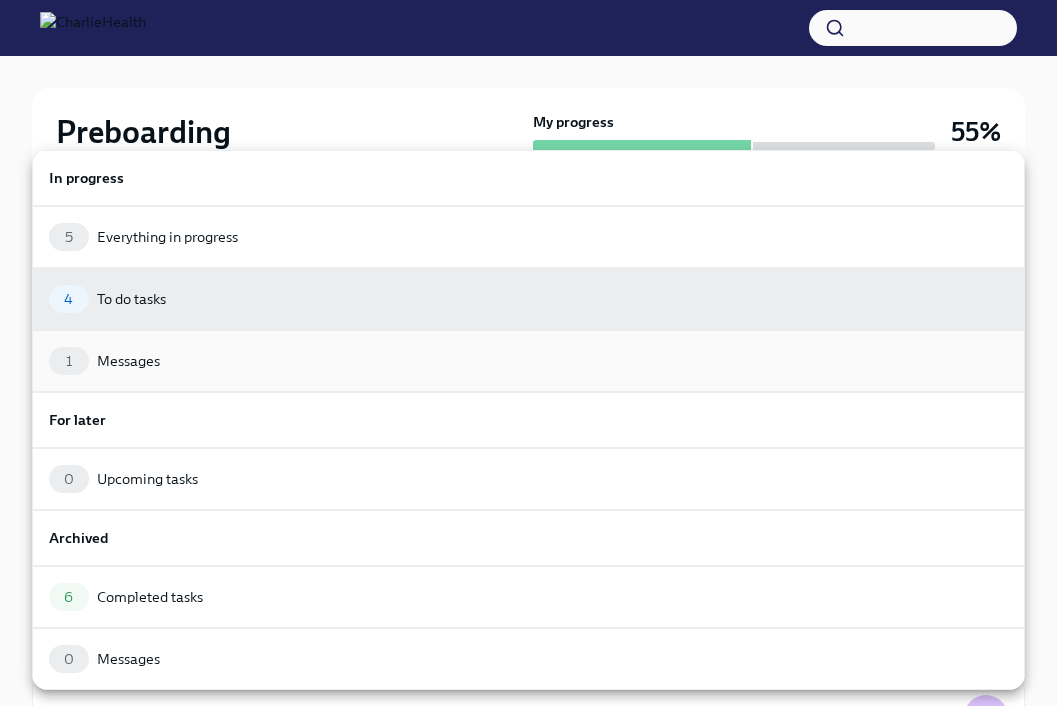click on "1 Messages" at bounding box center [528, 361] 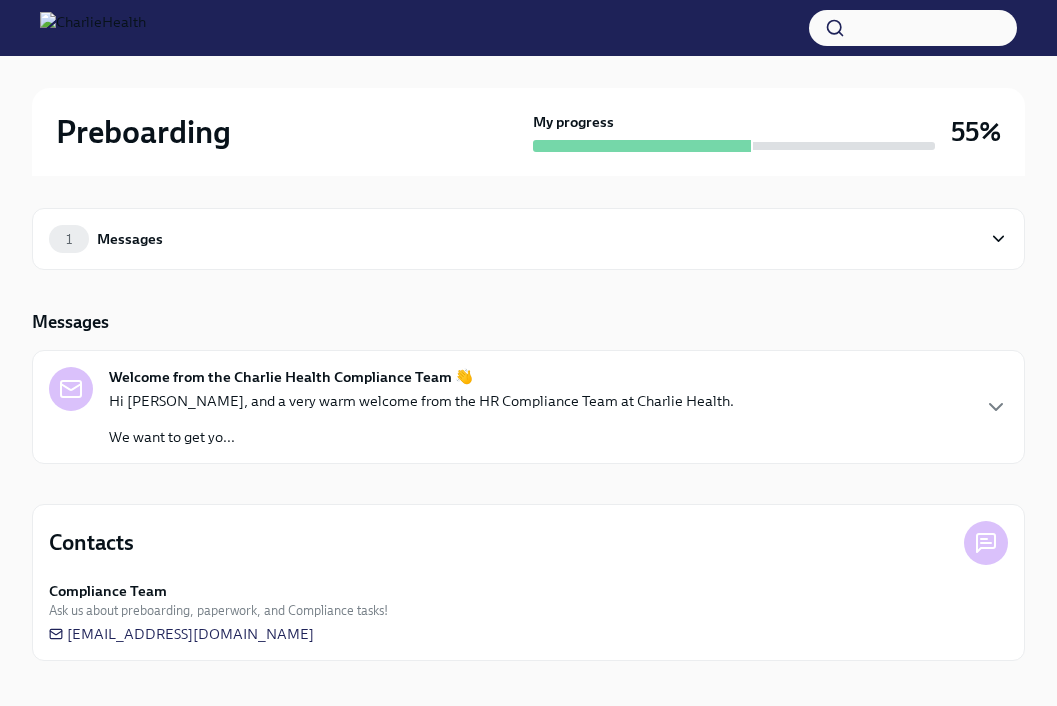 click on "We want to get yo..." at bounding box center (421, 437) 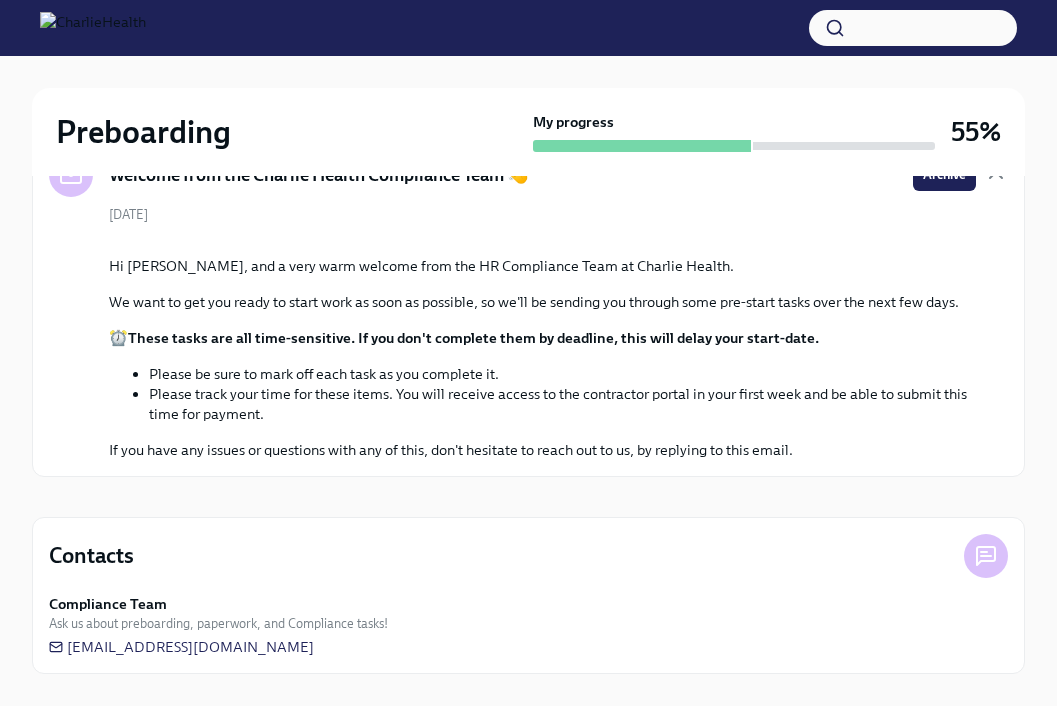 scroll, scrollTop: 0, scrollLeft: 0, axis: both 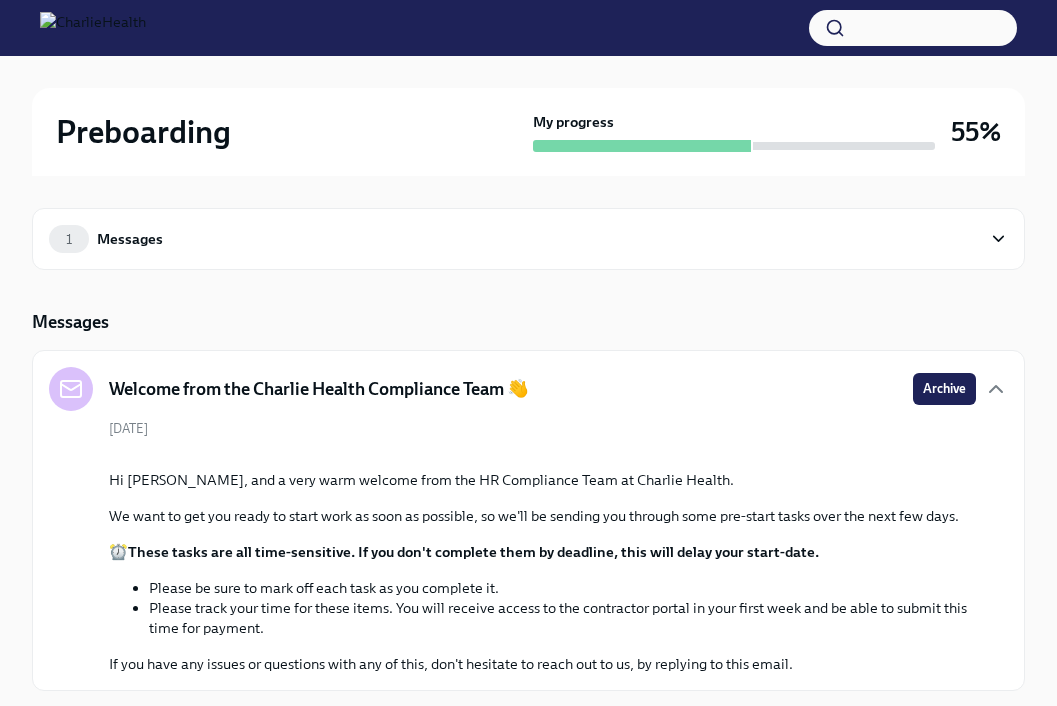click on "1 Messages" at bounding box center [515, 239] 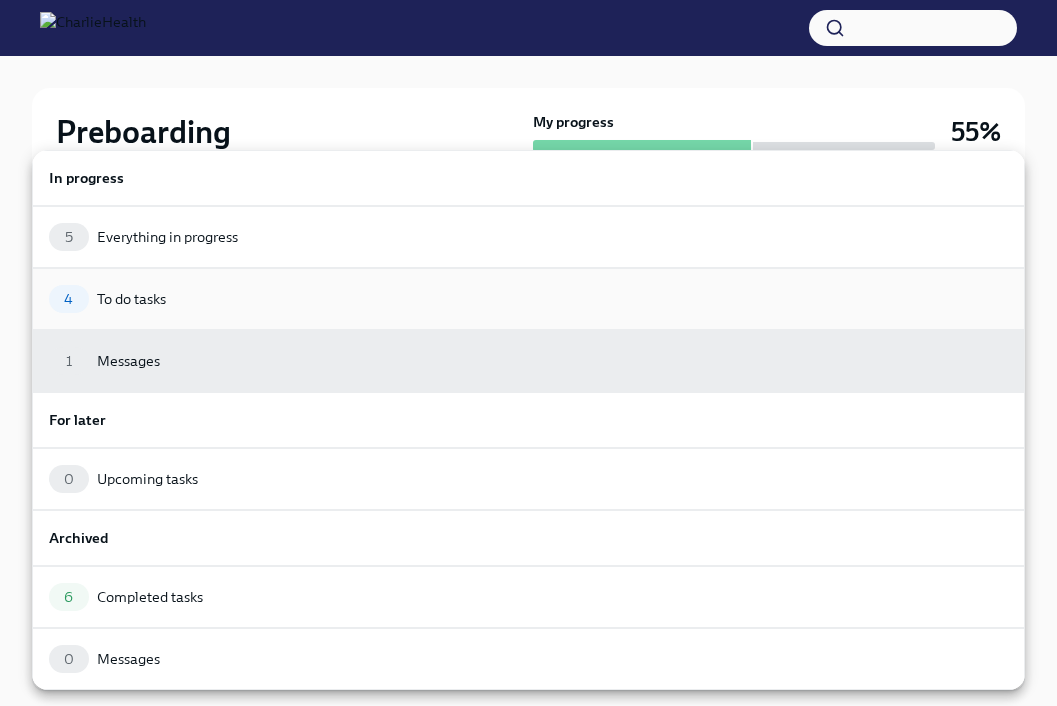 click on "4 To do tasks" at bounding box center [528, 299] 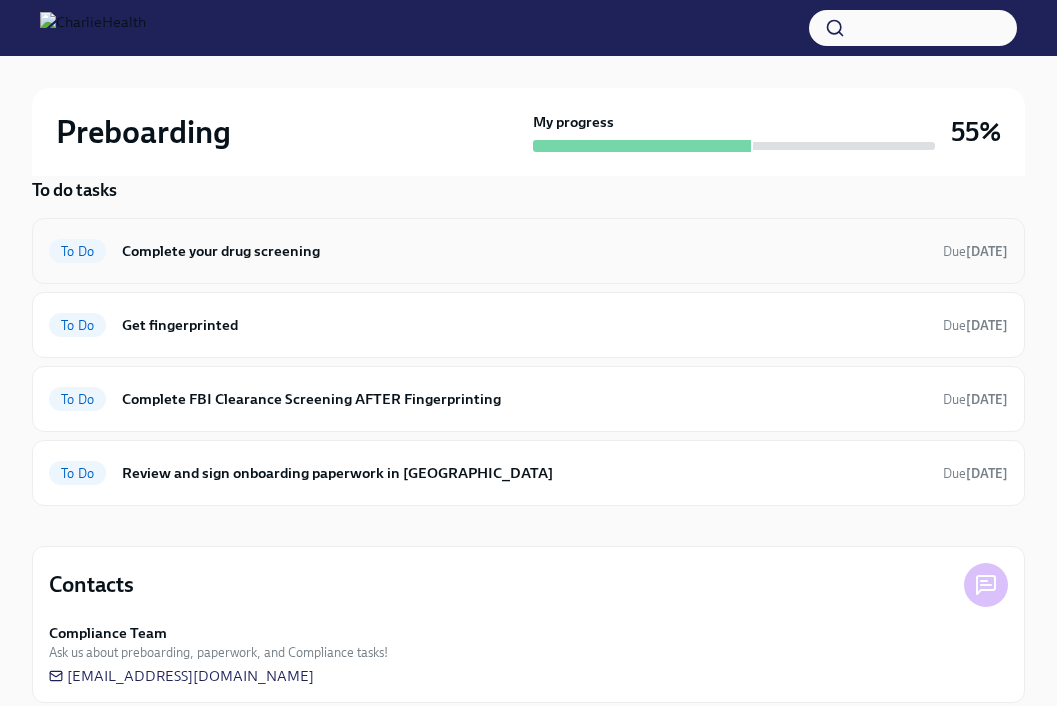 scroll, scrollTop: 138, scrollLeft: 0, axis: vertical 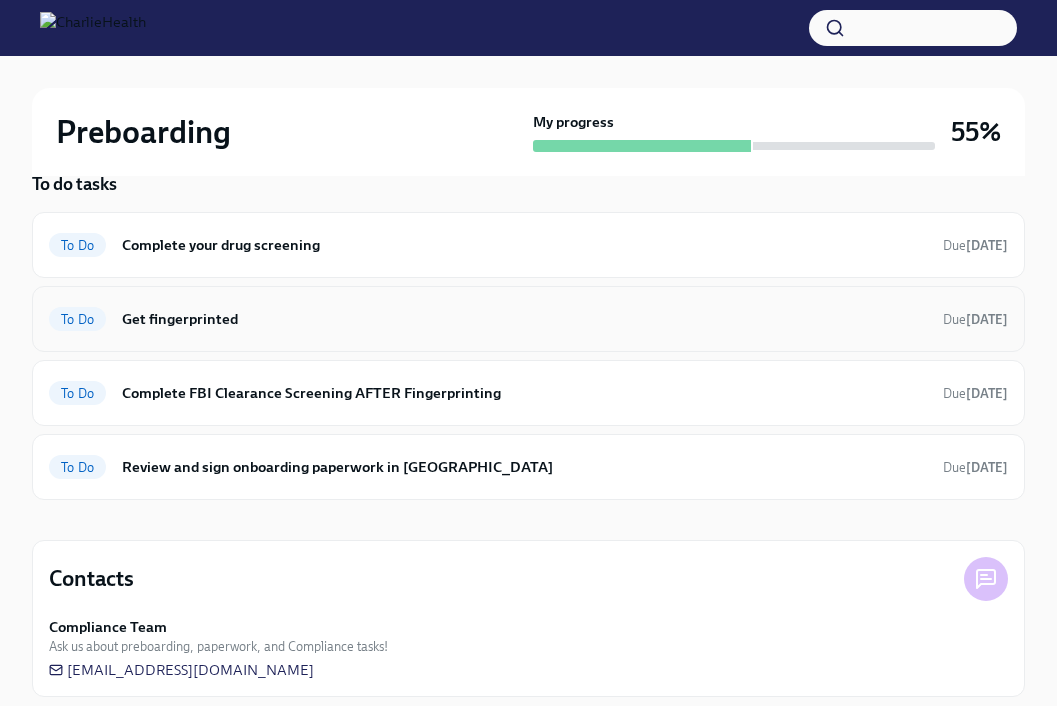 click on "To Do Get fingerprinted Due  [DATE]" at bounding box center (528, 319) 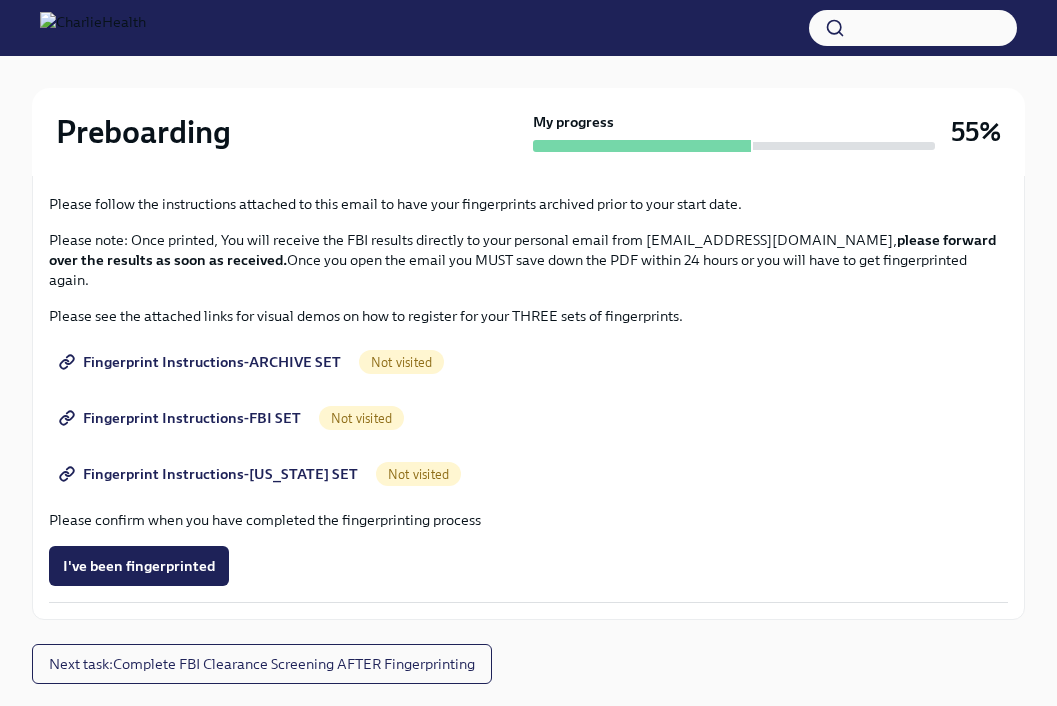 scroll, scrollTop: 285, scrollLeft: 0, axis: vertical 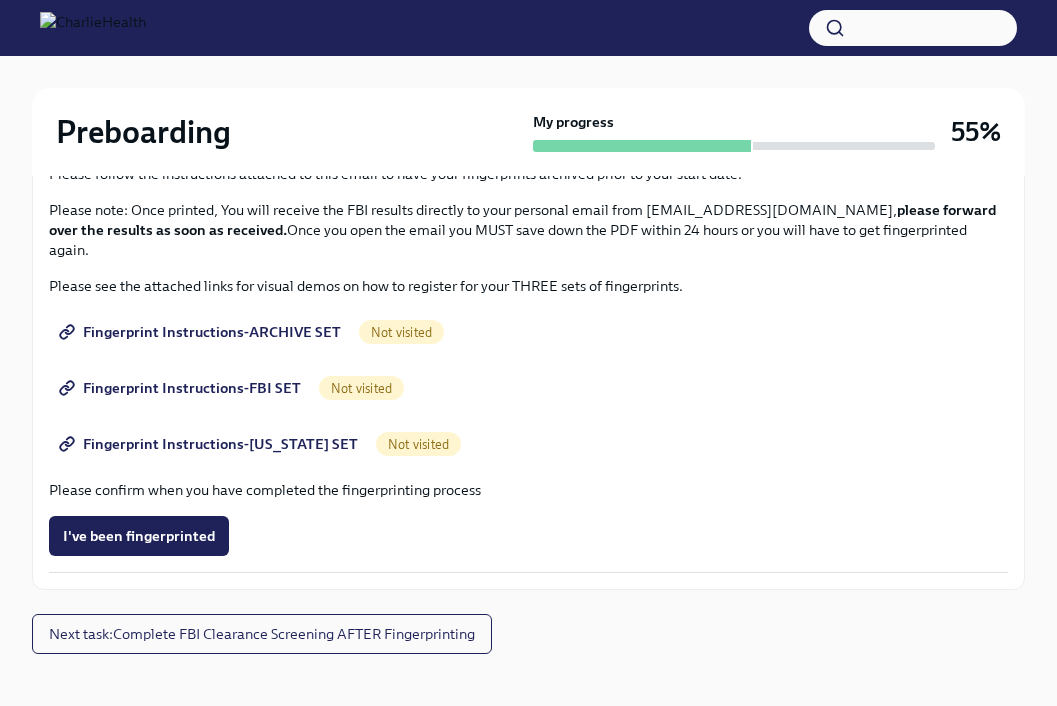 click on "Fingerprint Instructions-ARCHIVE SET" at bounding box center (202, 332) 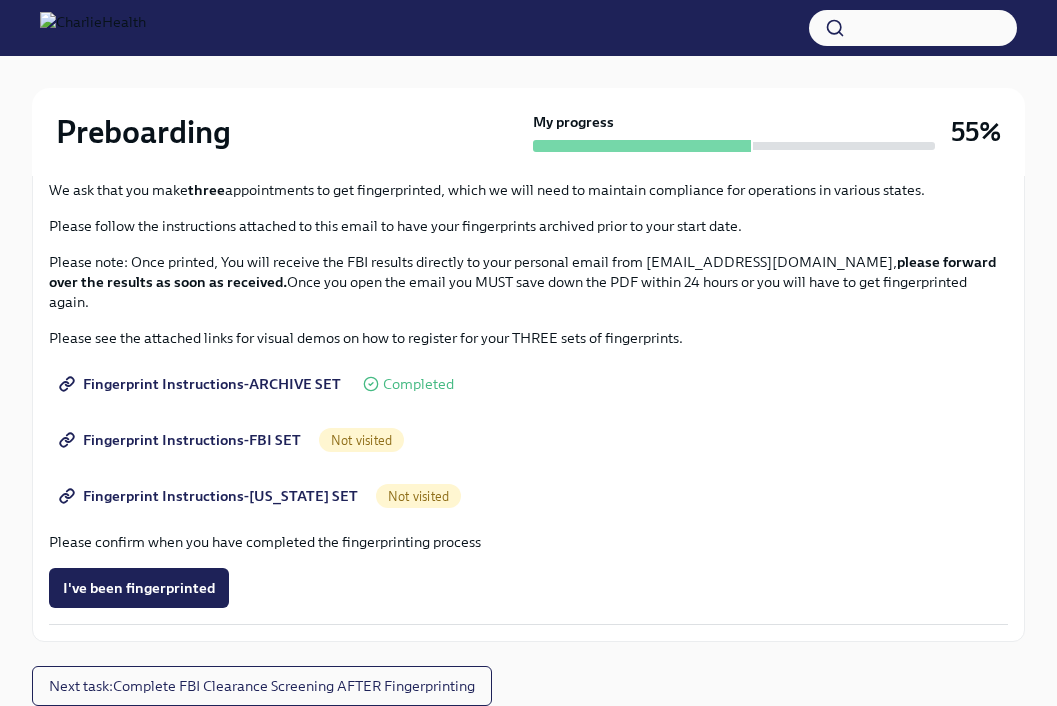 scroll, scrollTop: 226, scrollLeft: 0, axis: vertical 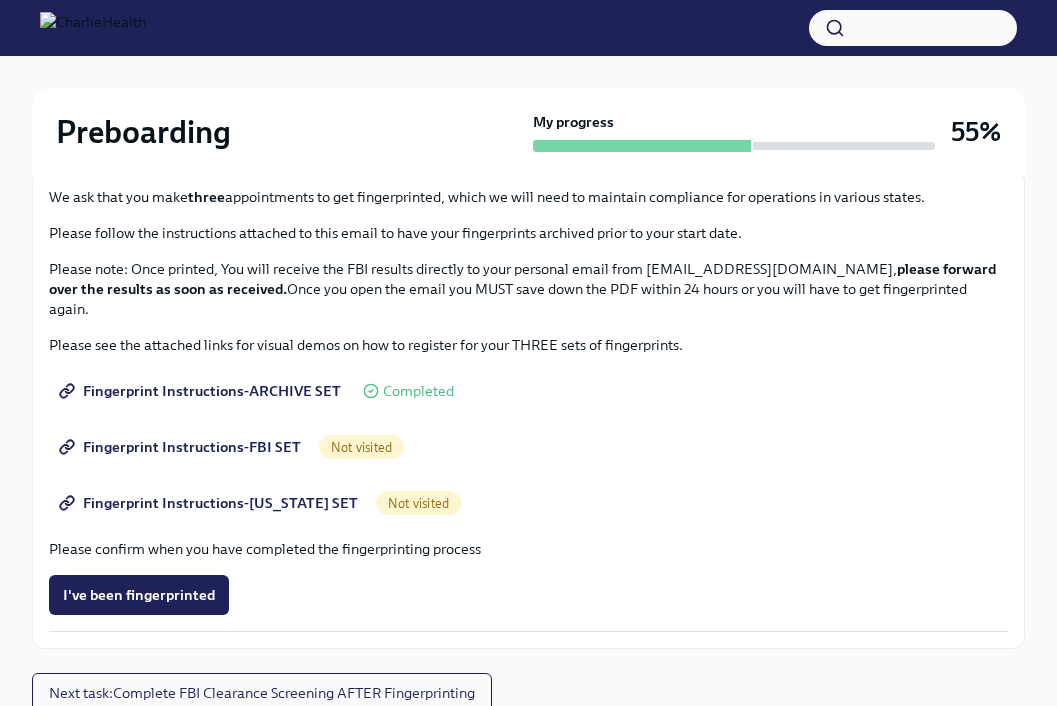 click on "Fingerprint Instructions-FBI SET" at bounding box center (182, 447) 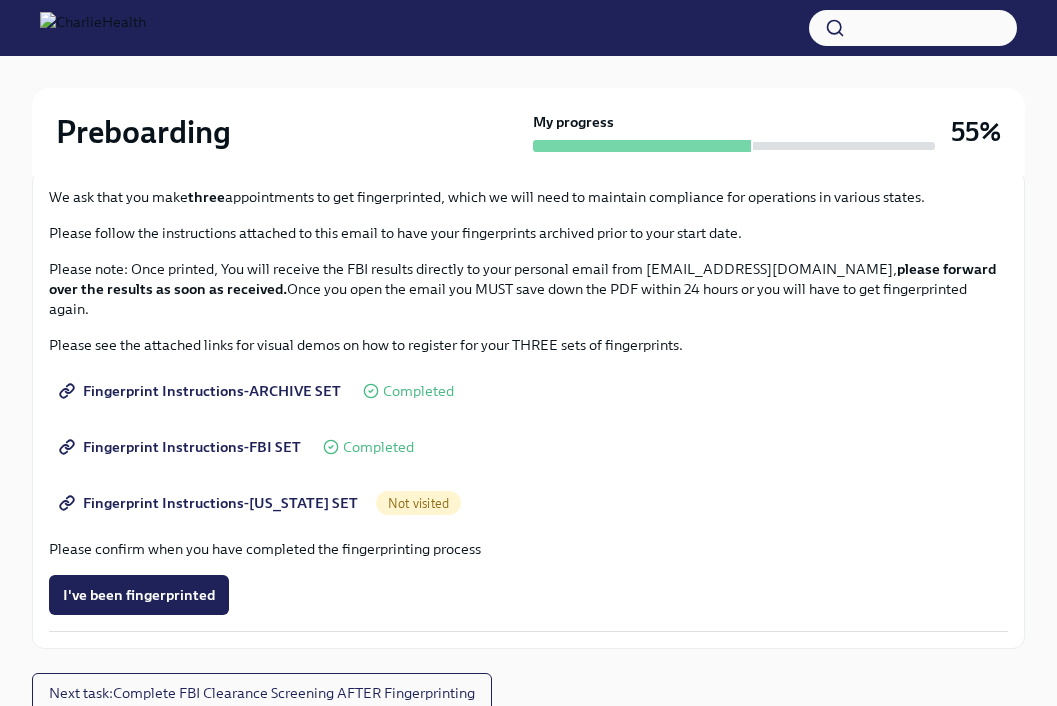 click on "Fingerprint Instructions-[US_STATE] SET" at bounding box center (210, 503) 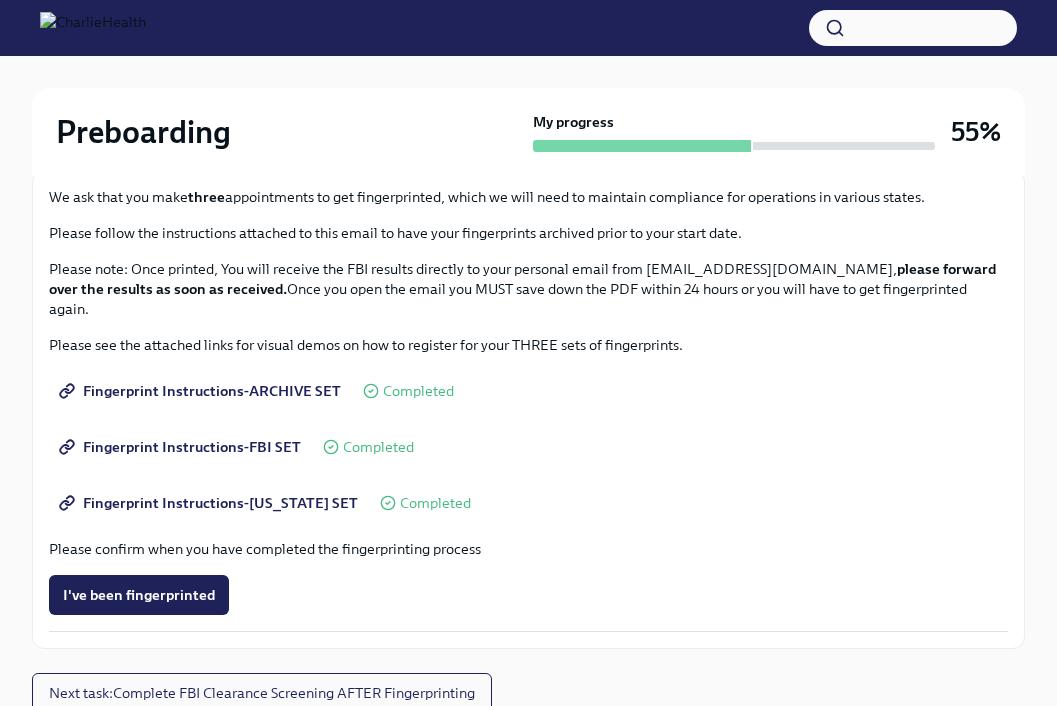 click on "We ask that you make  three  appointments to get fingerprinted, which we will need to maintain compliance for operations in various states.
Please follow the instructions attached to this email to have your fingerprints archived prior to your start date.
Please note: Once printed, You will receive the FBI results directly to your personal email from [EMAIL_ADDRESS][DOMAIN_NAME],  please forward over the results as soon as received.  Once you open the email you MUST save down the PDF within 24 hours or you will have to get fingerprinted again. Please see the attached links for visual demos on how to register for your THREE sets of fingerprints. Fingerprint Instructions-ARCHIVE SET Completed Fingerprint Instructions-FBI SET Completed Fingerprint Instructions-[US_STATE] SET Completed Please confirm when you have completed the fingerprinting process I've been fingerprinted" at bounding box center [528, 409] 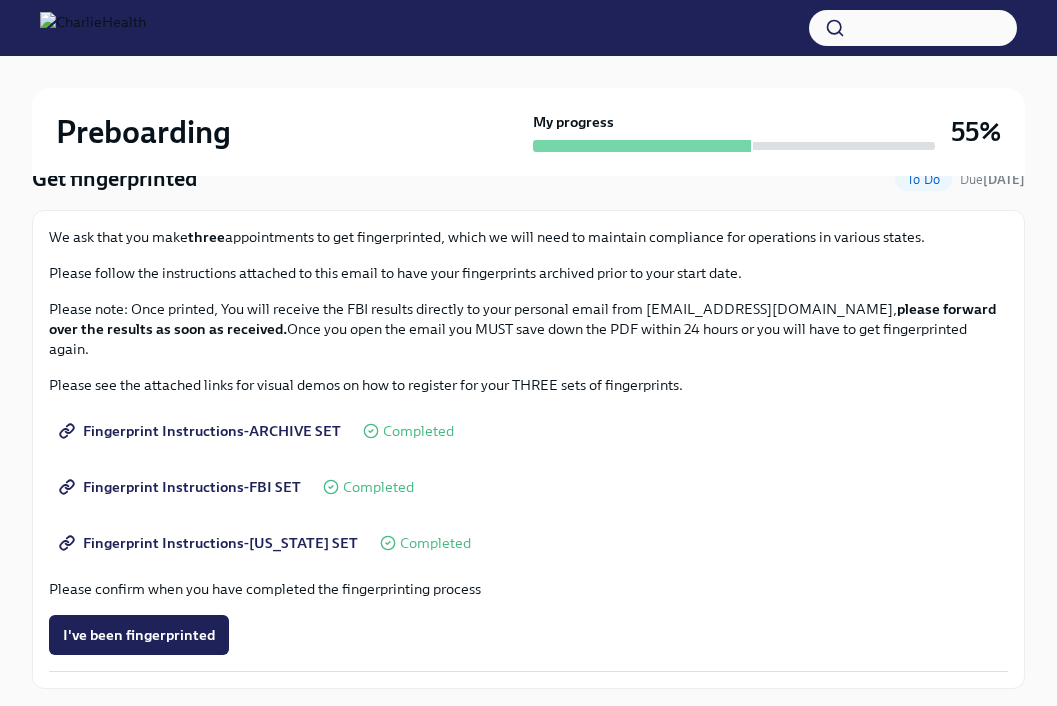scroll, scrollTop: 184, scrollLeft: 0, axis: vertical 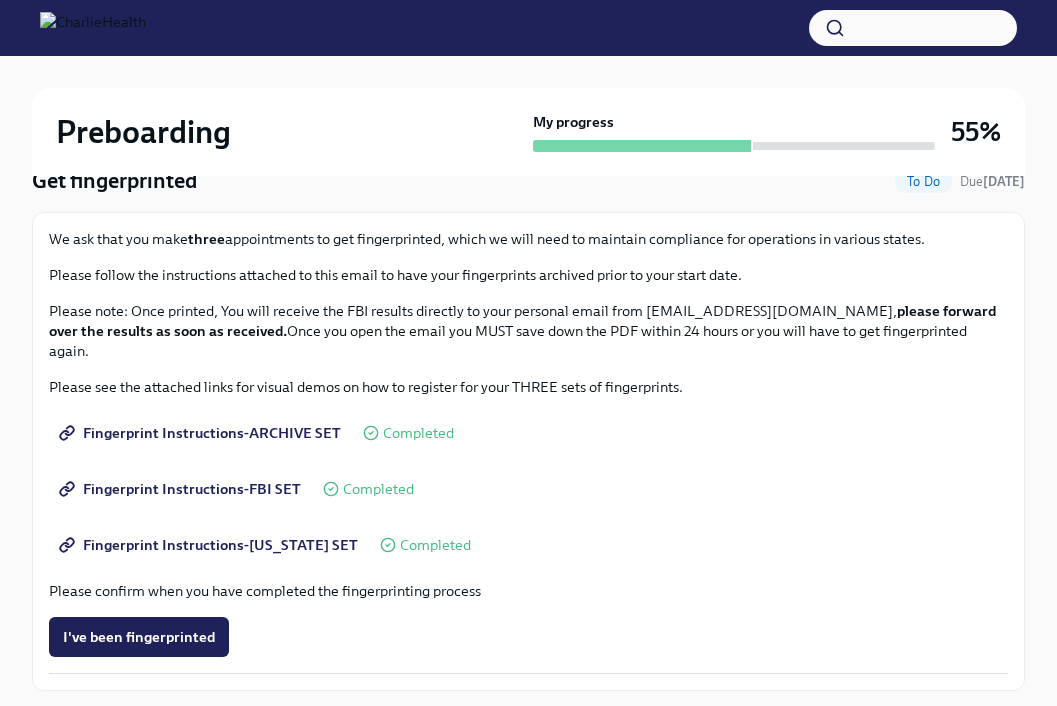 click on "Fingerprint Instructions-FBI SET" at bounding box center (182, 489) 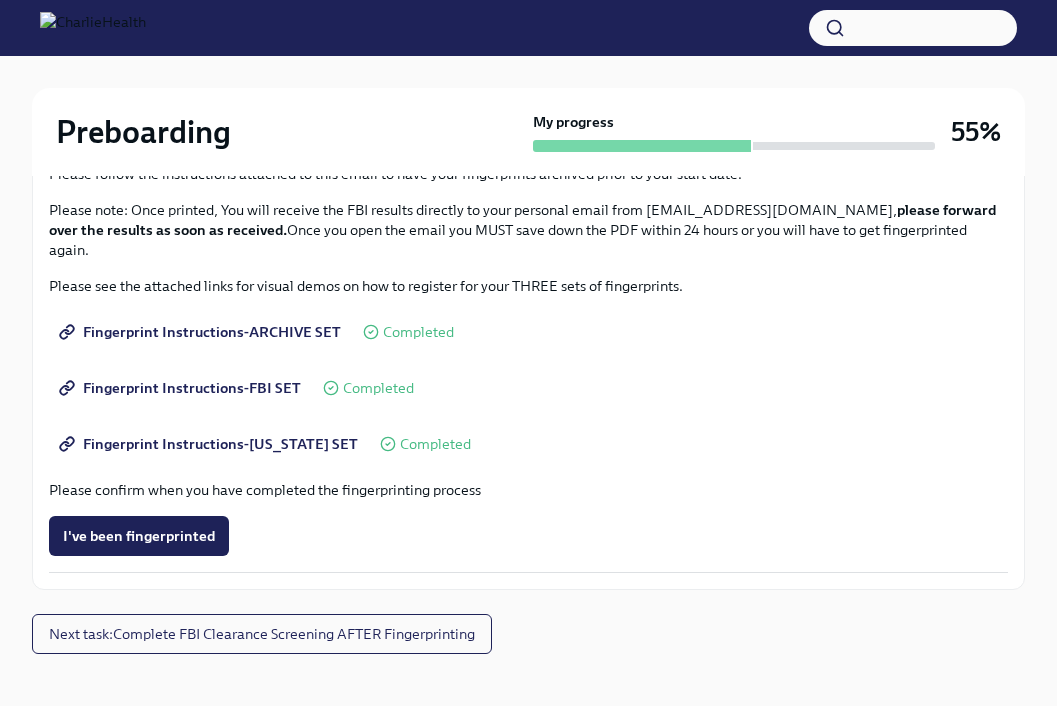 scroll, scrollTop: 0, scrollLeft: 0, axis: both 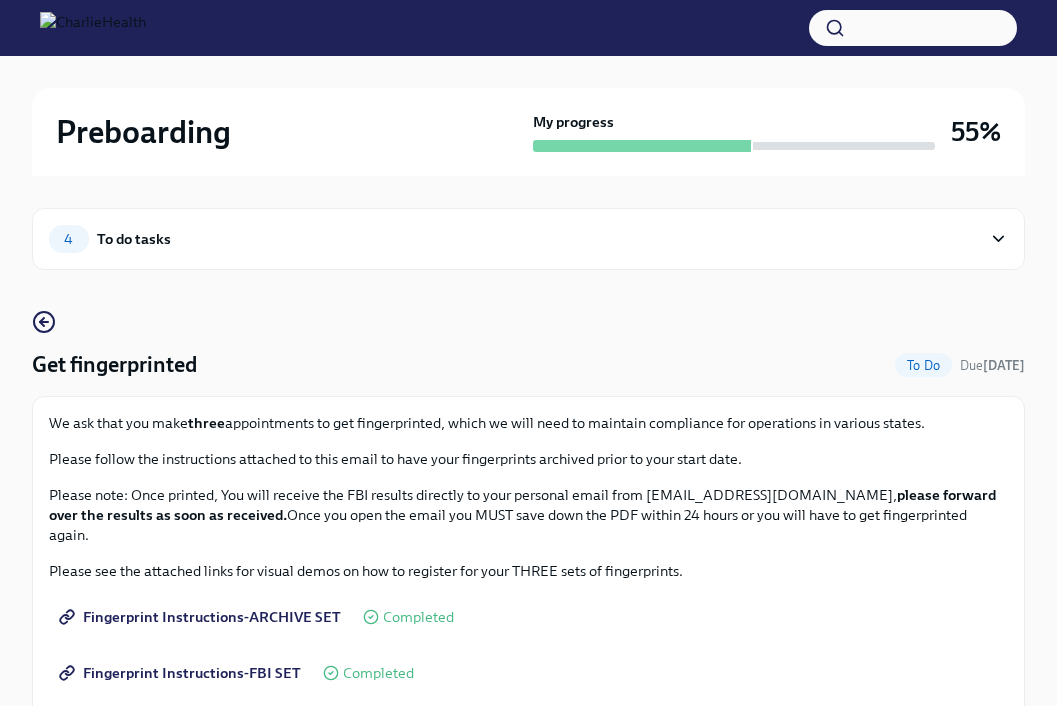click on "4 To do tasks" at bounding box center (515, 239) 